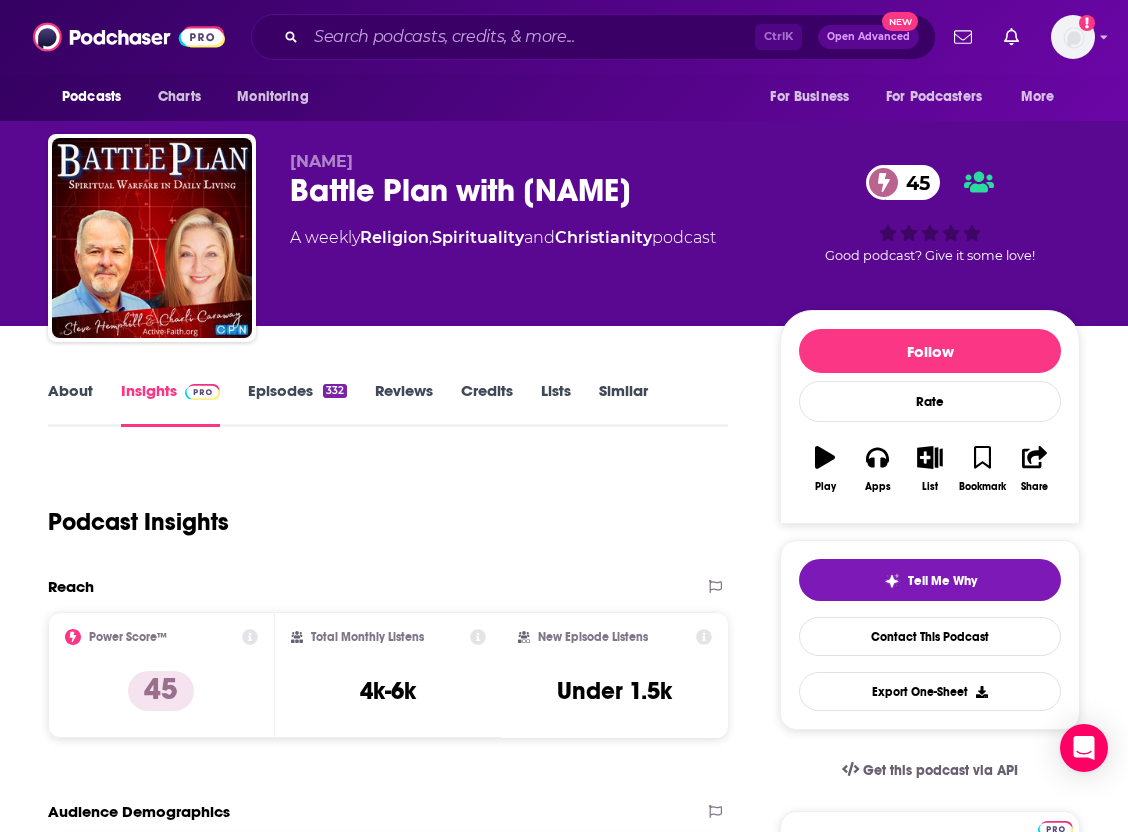 scroll, scrollTop: 0, scrollLeft: 0, axis: both 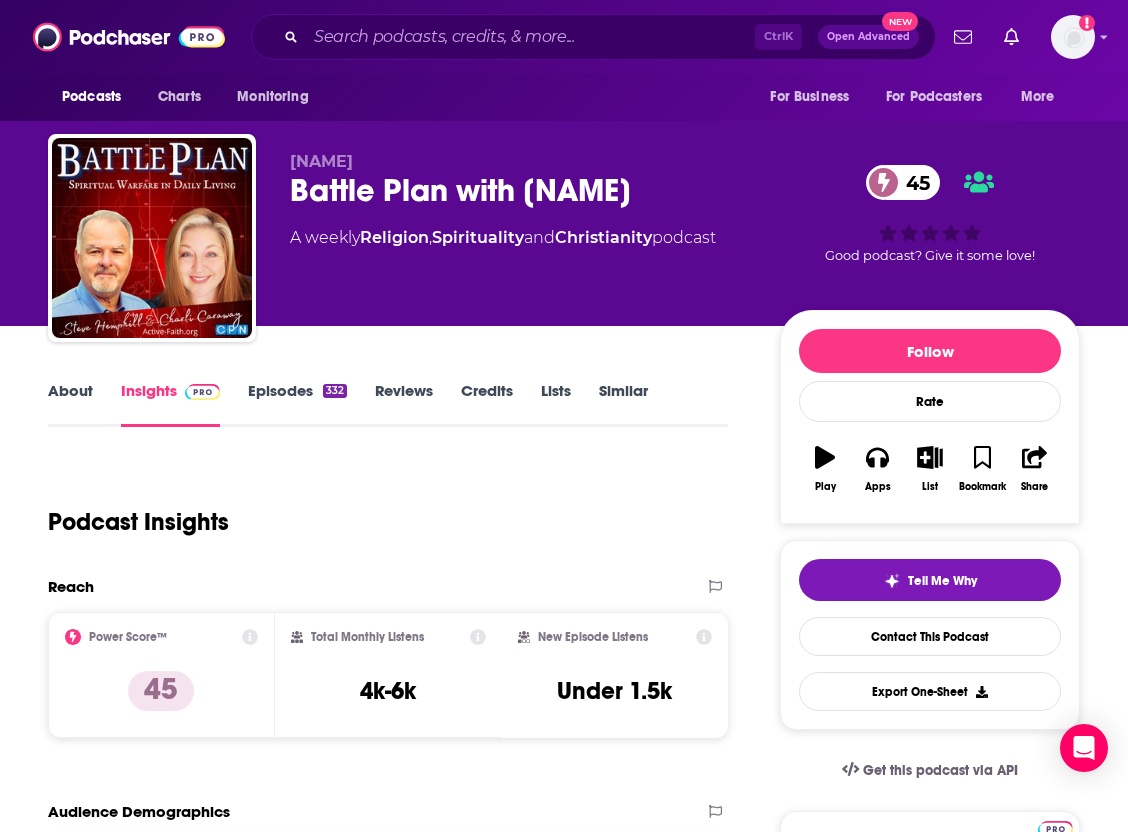 click on "Podcast Insights" at bounding box center [380, 510] 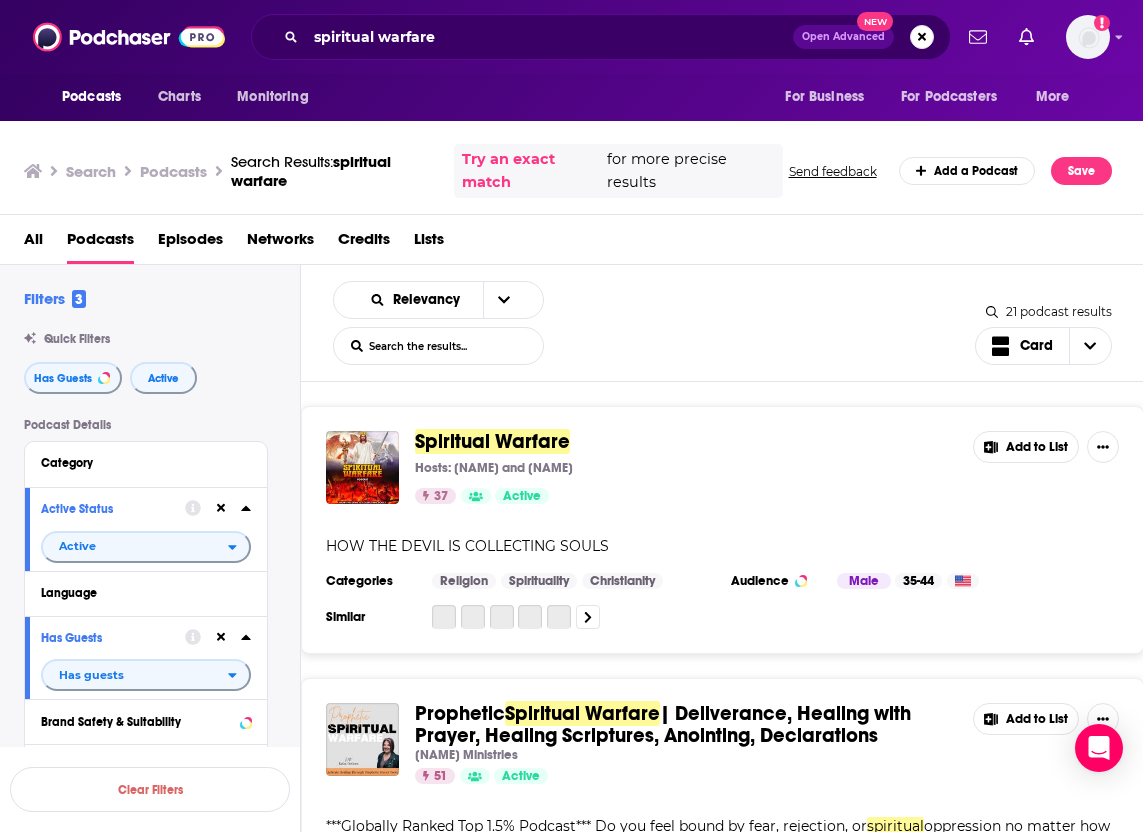 scroll, scrollTop: 0, scrollLeft: 0, axis: both 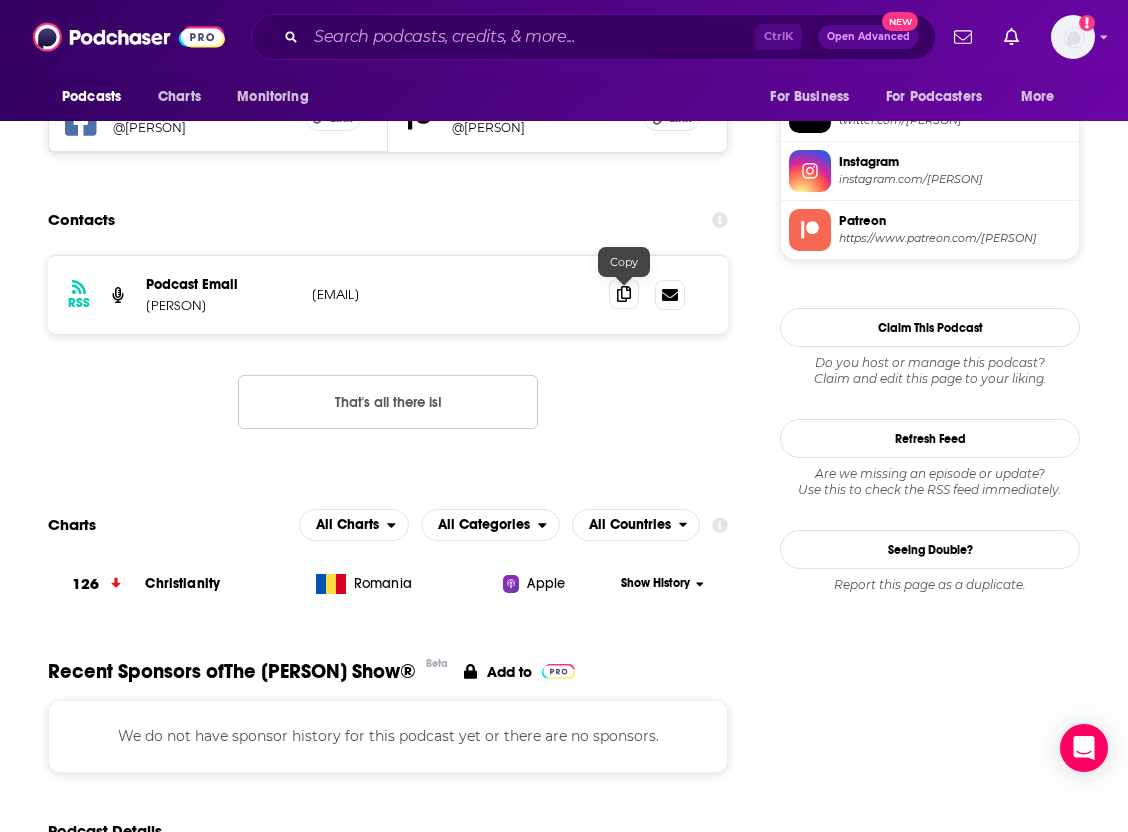 click 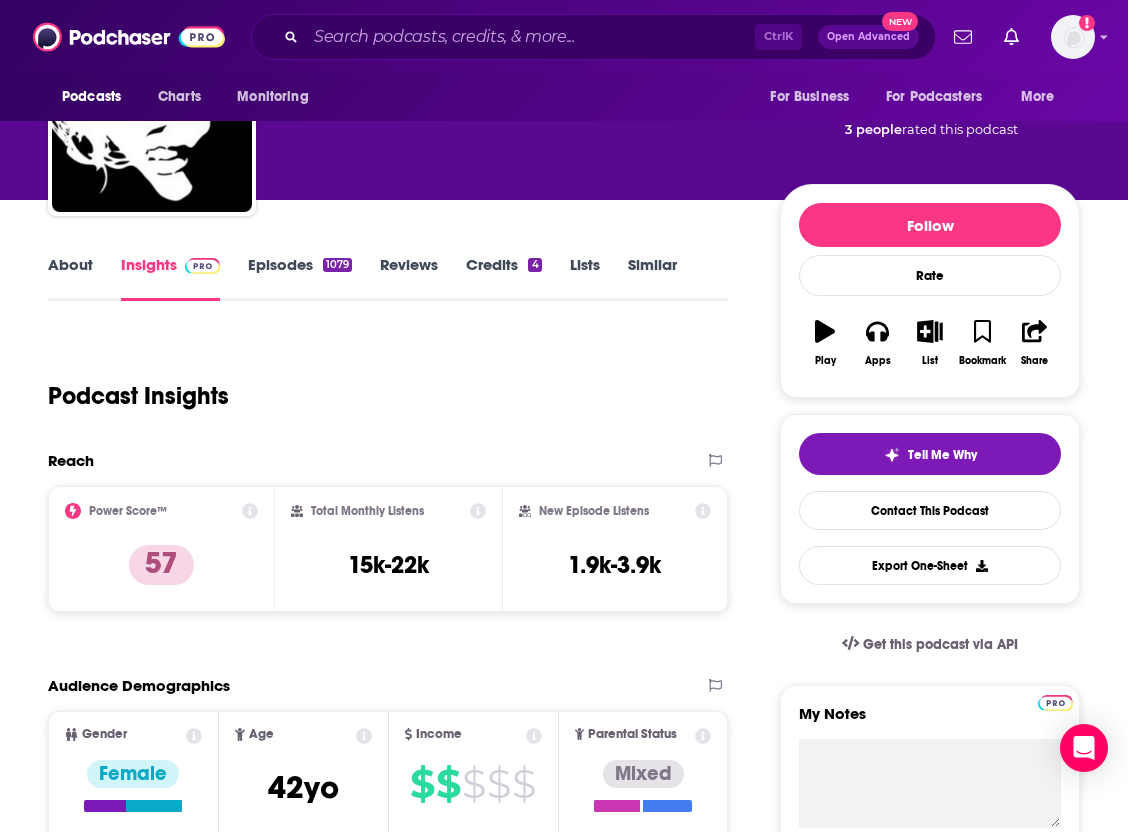 scroll, scrollTop: 0, scrollLeft: 0, axis: both 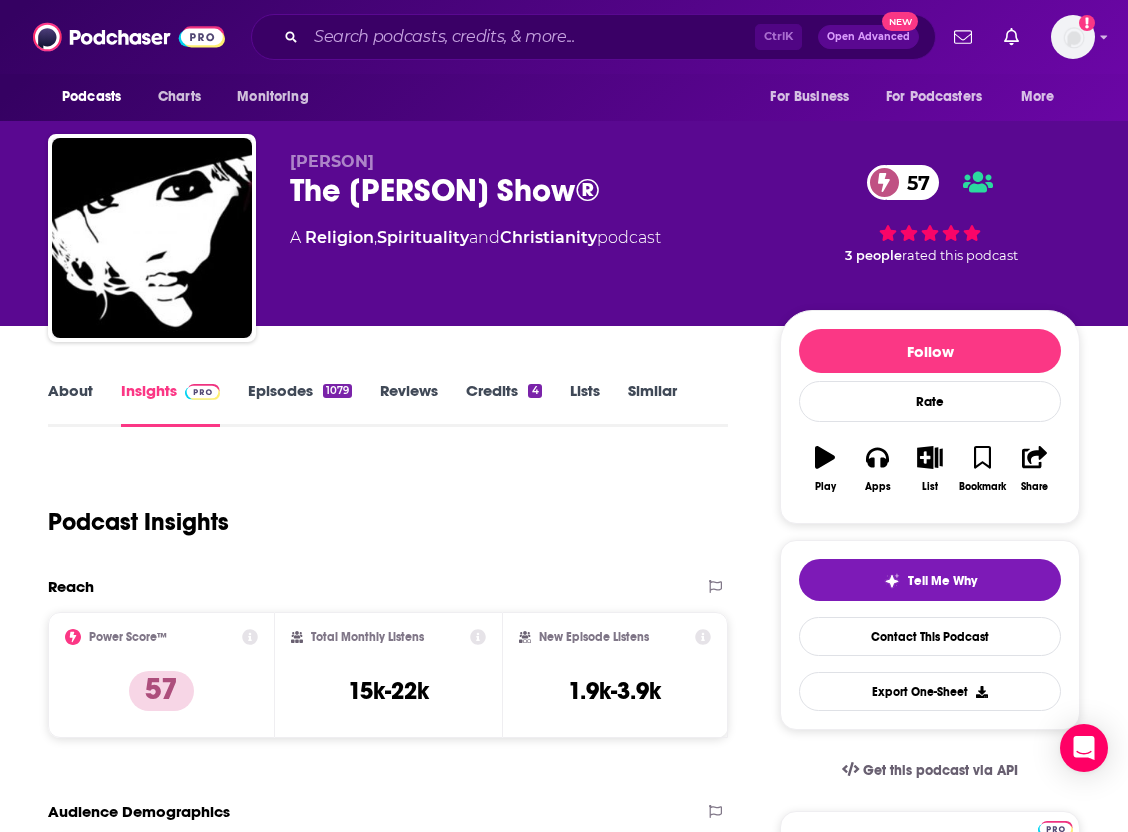 click on "Podcast Insights" at bounding box center (380, 510) 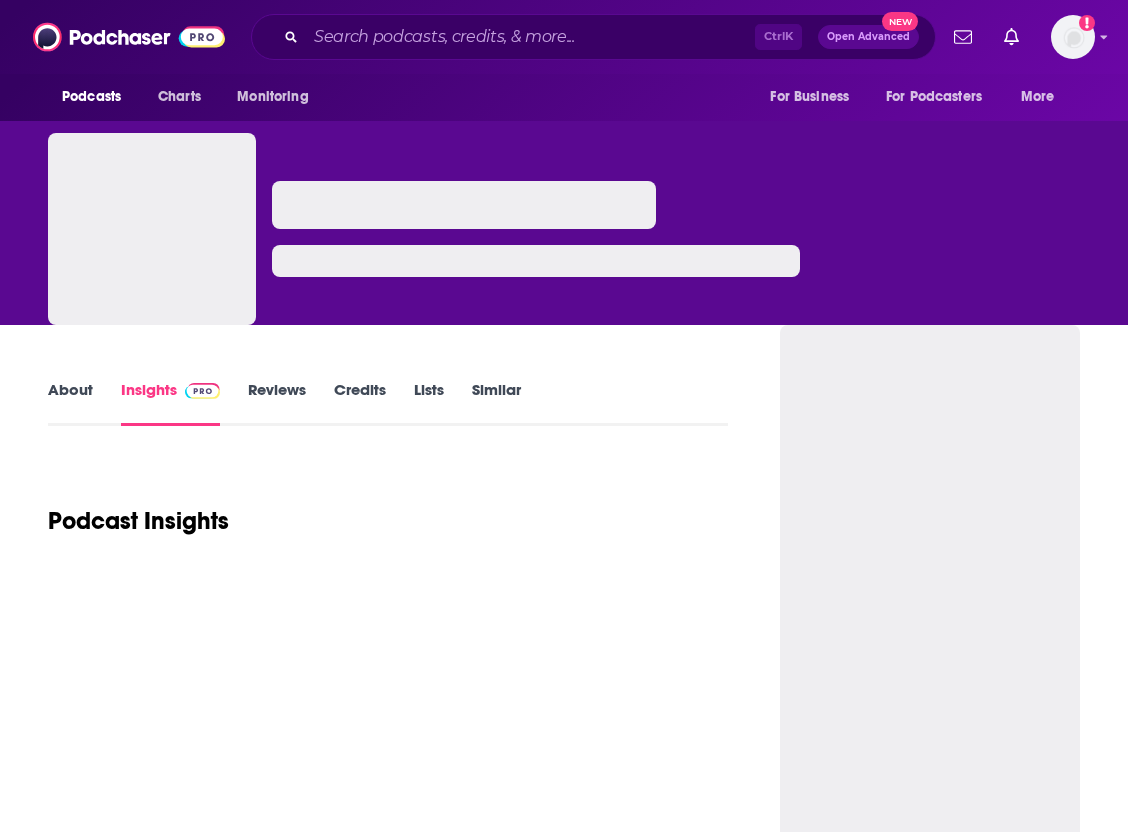 scroll, scrollTop: 0, scrollLeft: 0, axis: both 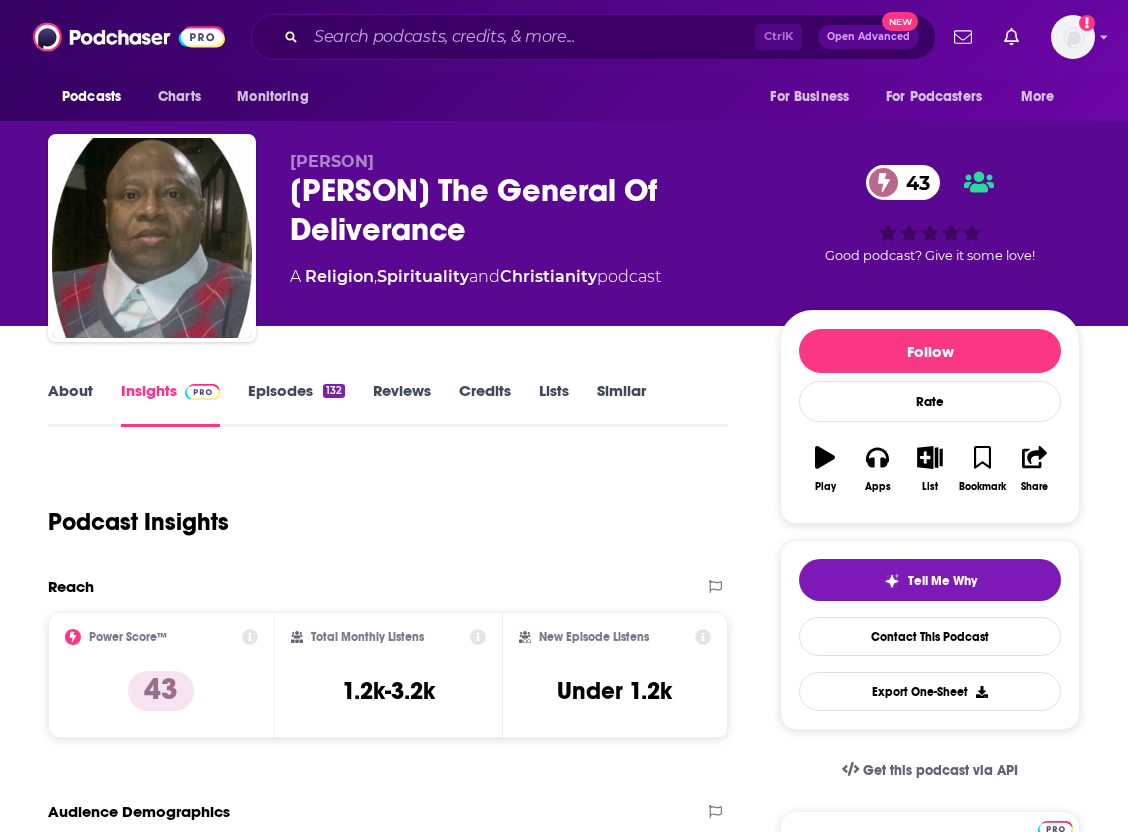 click on "About" at bounding box center [70, 404] 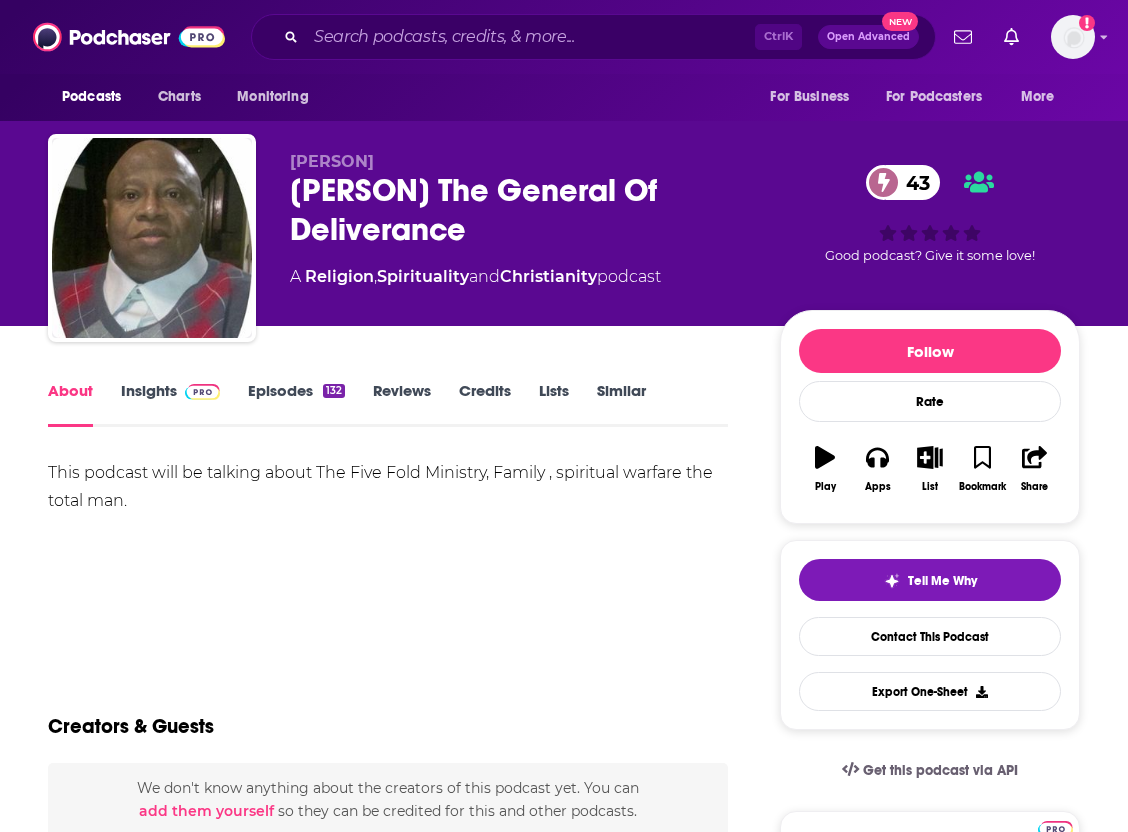 click on "Insights" at bounding box center (170, 404) 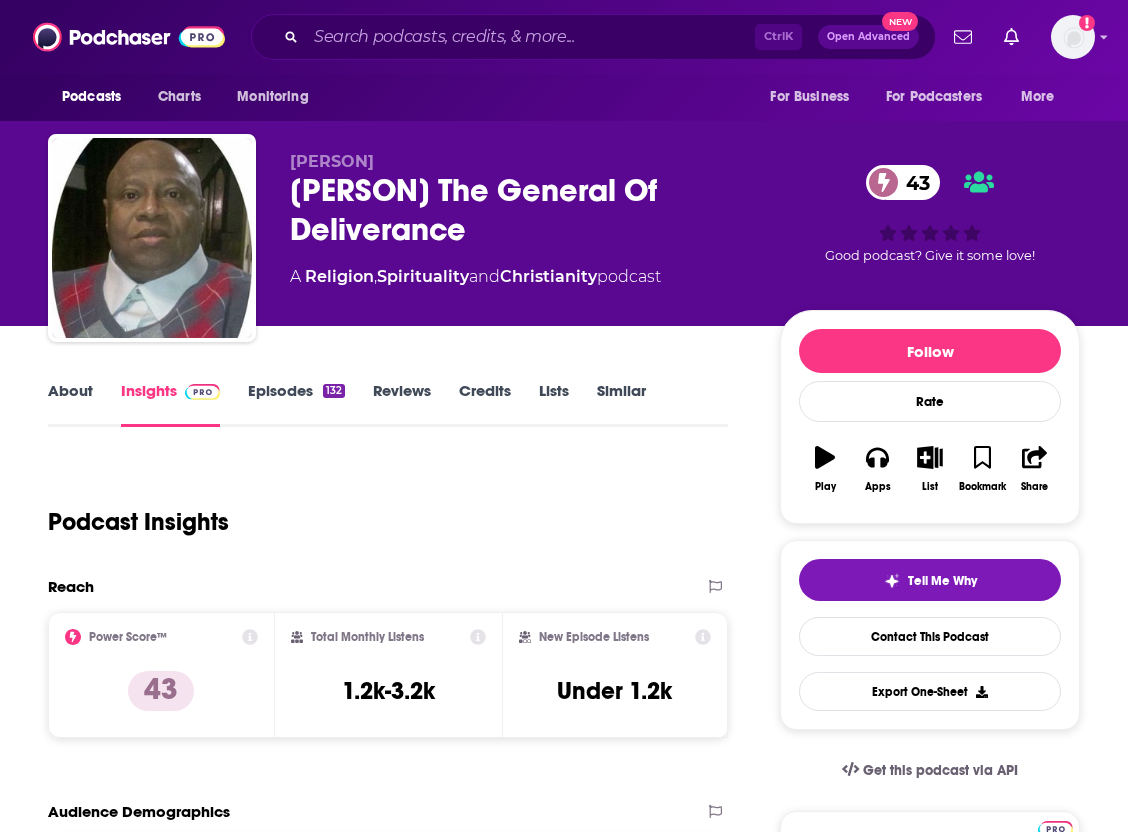 click on "Episodes 132" at bounding box center (296, 404) 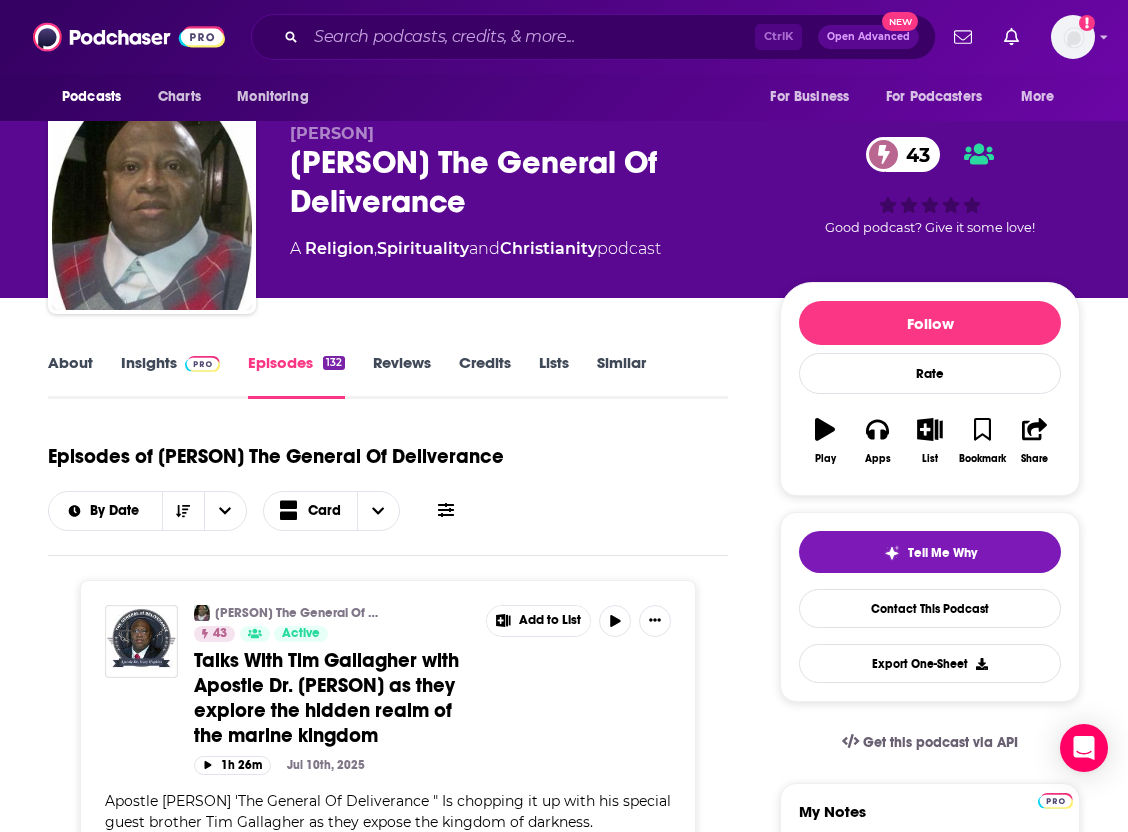 scroll, scrollTop: 0, scrollLeft: 0, axis: both 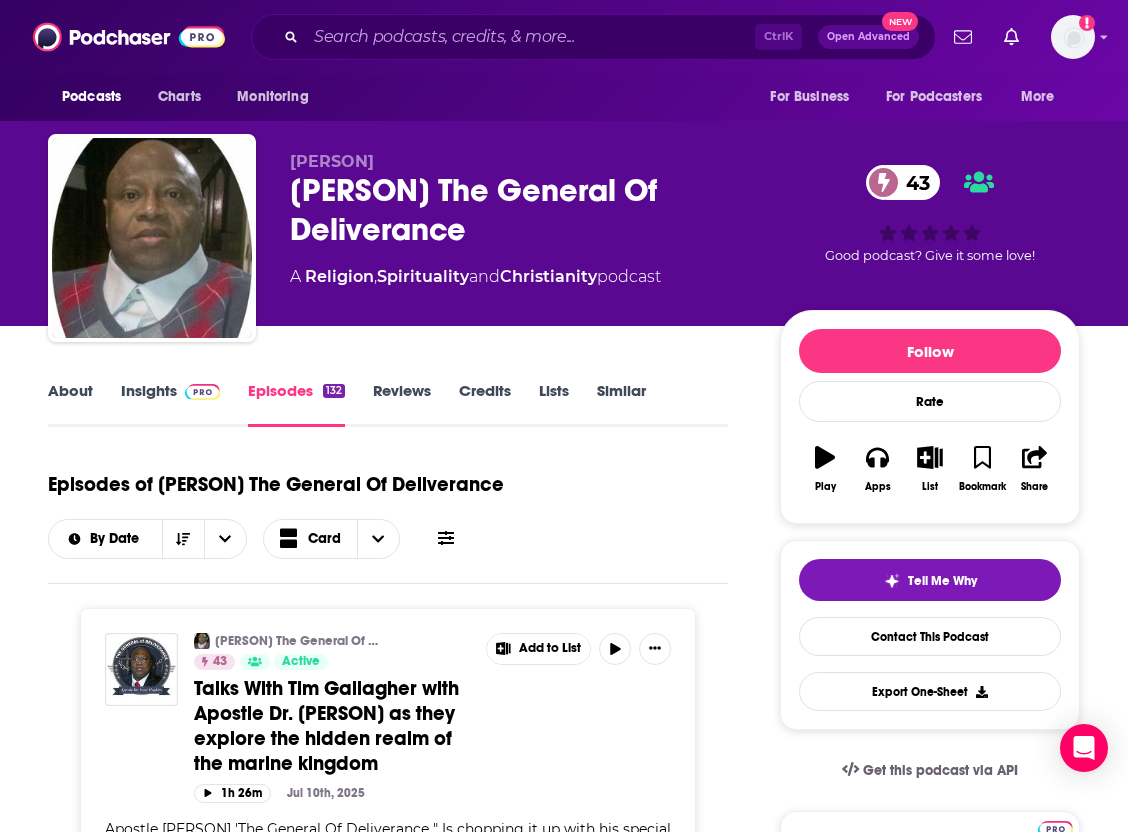 click on "About" at bounding box center (70, 404) 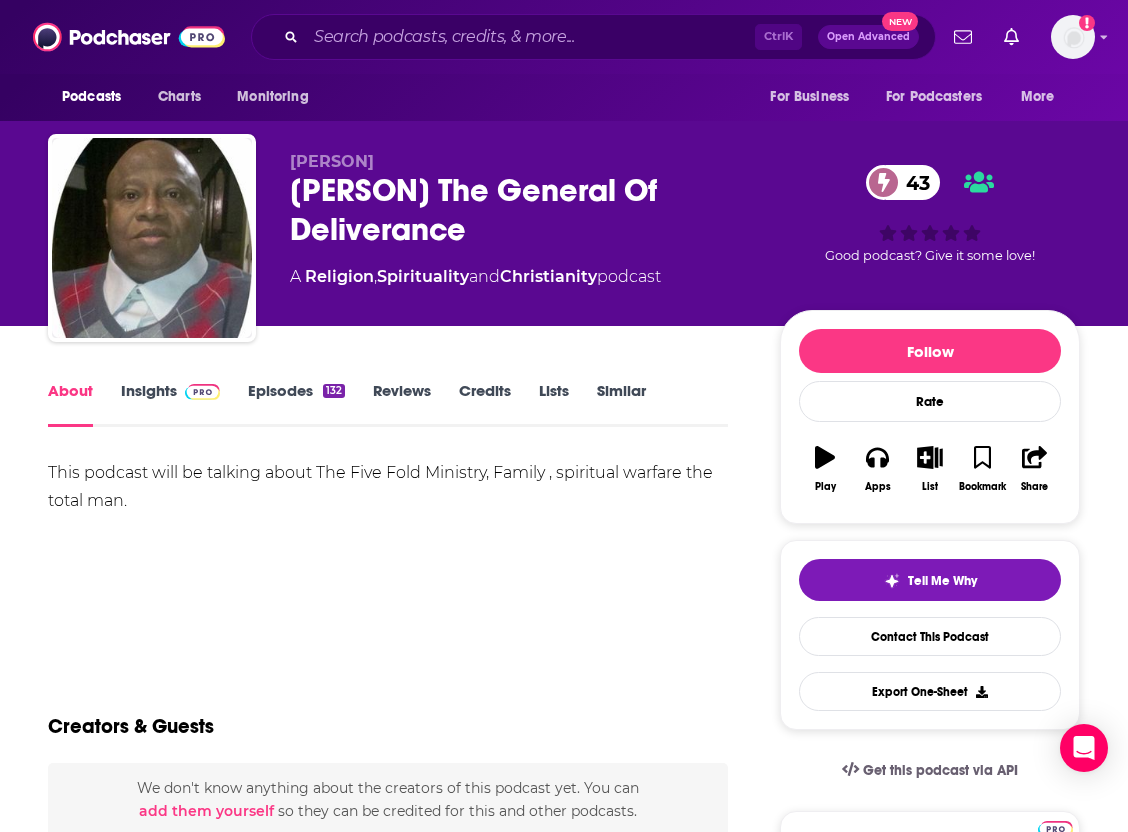 click on "Insights" at bounding box center (170, 404) 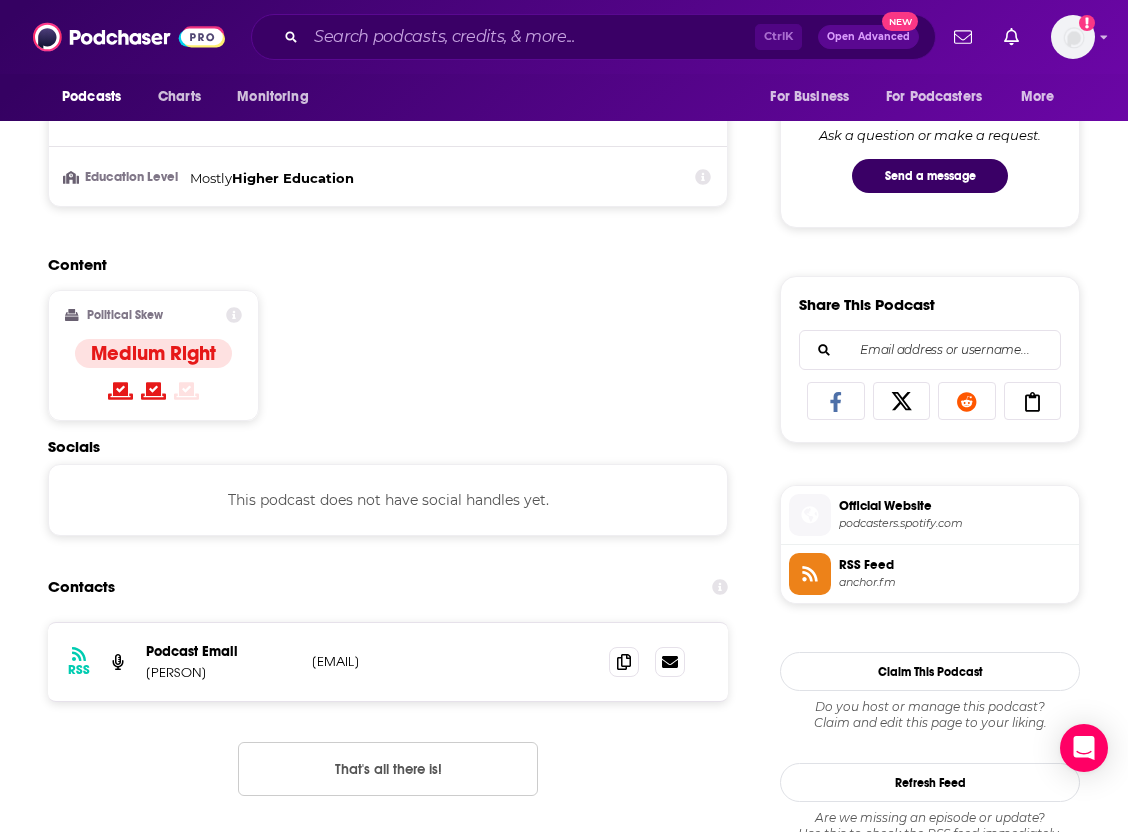 scroll, scrollTop: 1070, scrollLeft: 0, axis: vertical 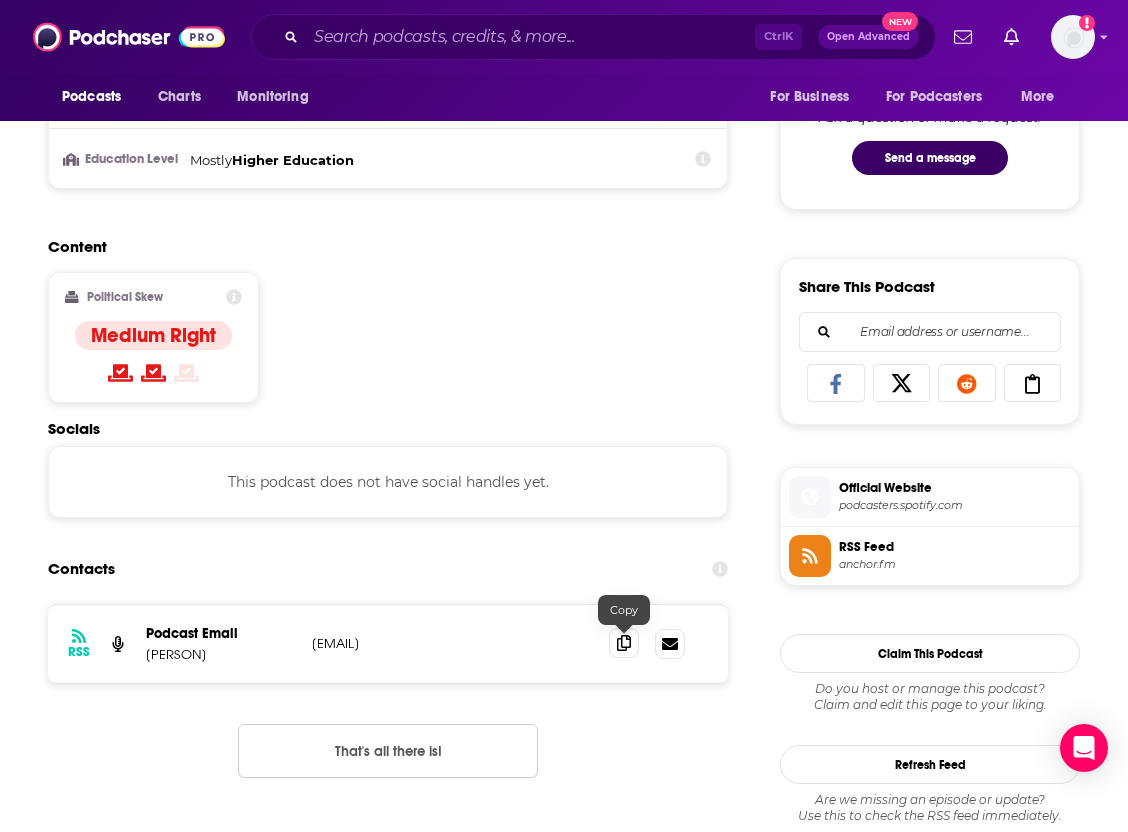 click 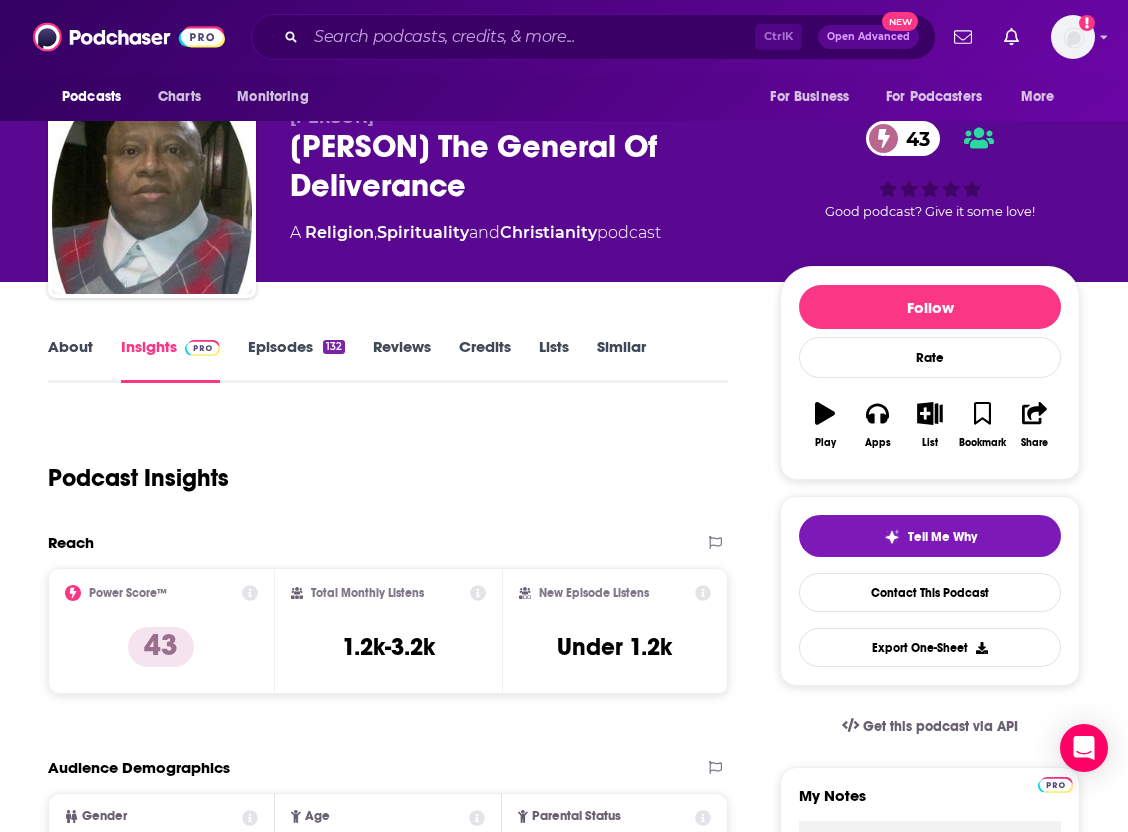 scroll, scrollTop: 0, scrollLeft: 0, axis: both 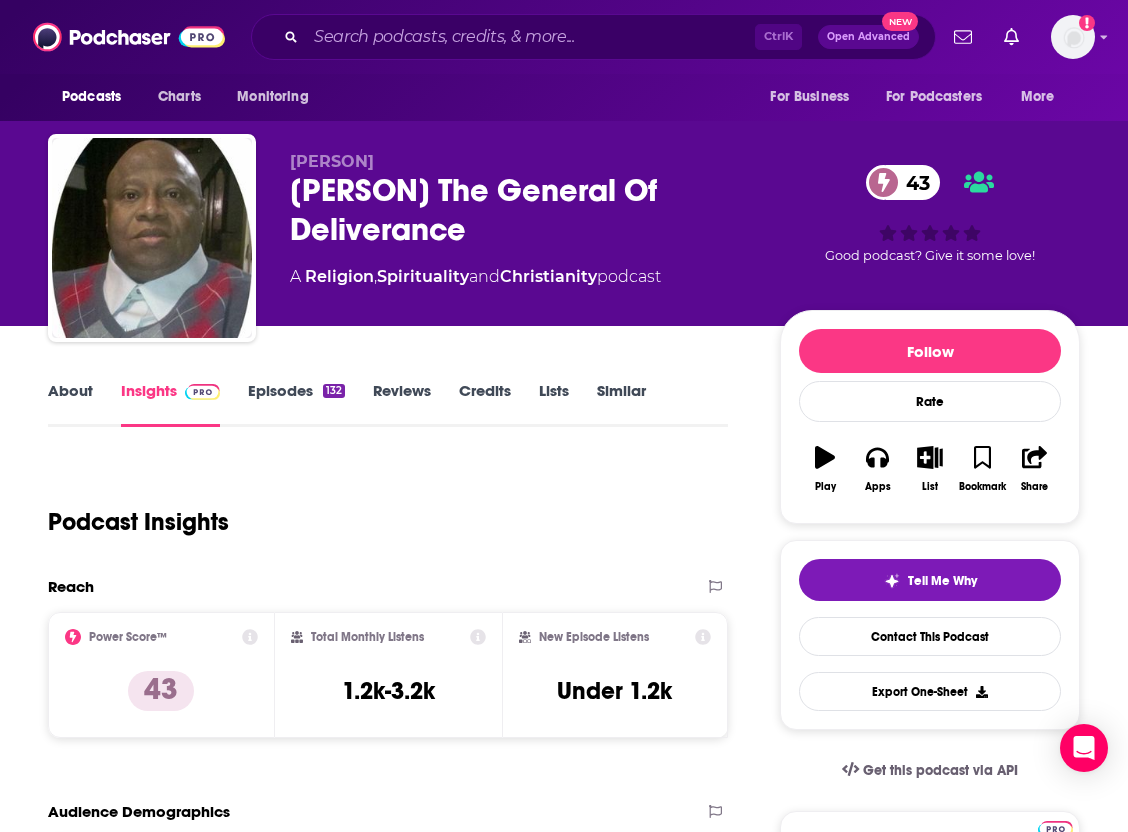 click on "Podcast Insights" at bounding box center [380, 510] 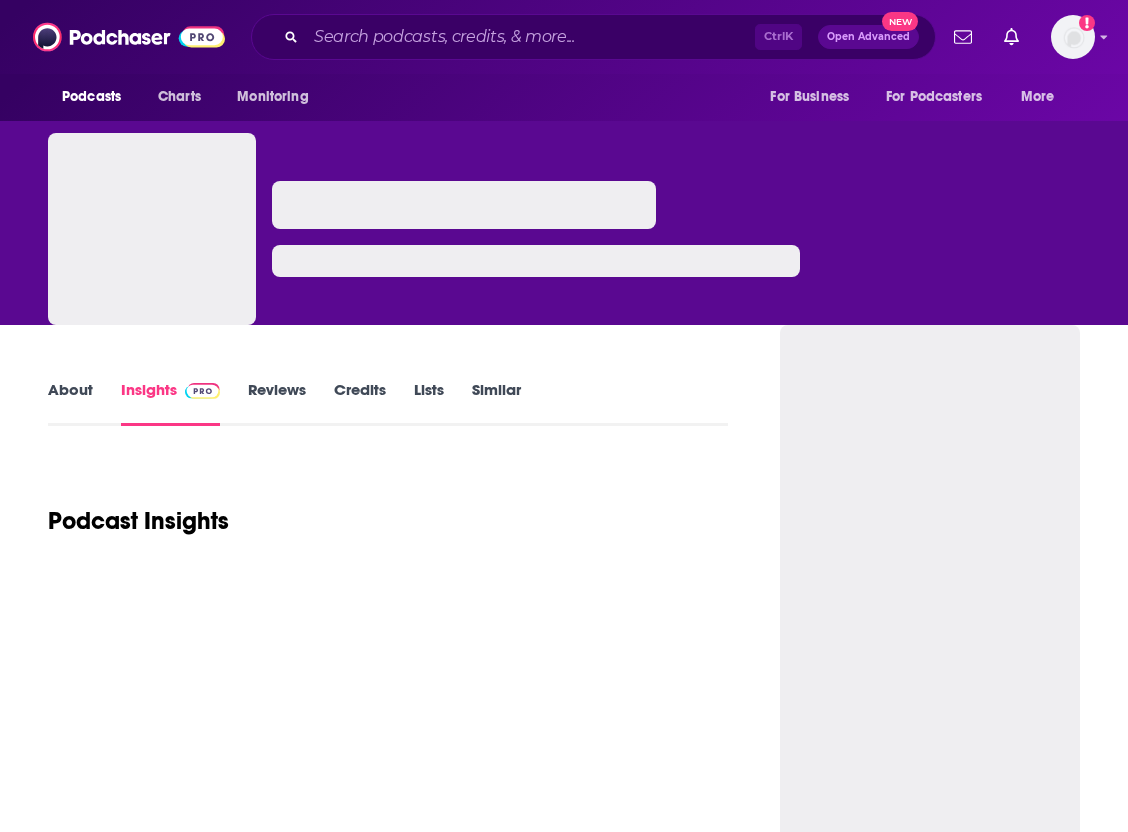 scroll, scrollTop: 0, scrollLeft: 0, axis: both 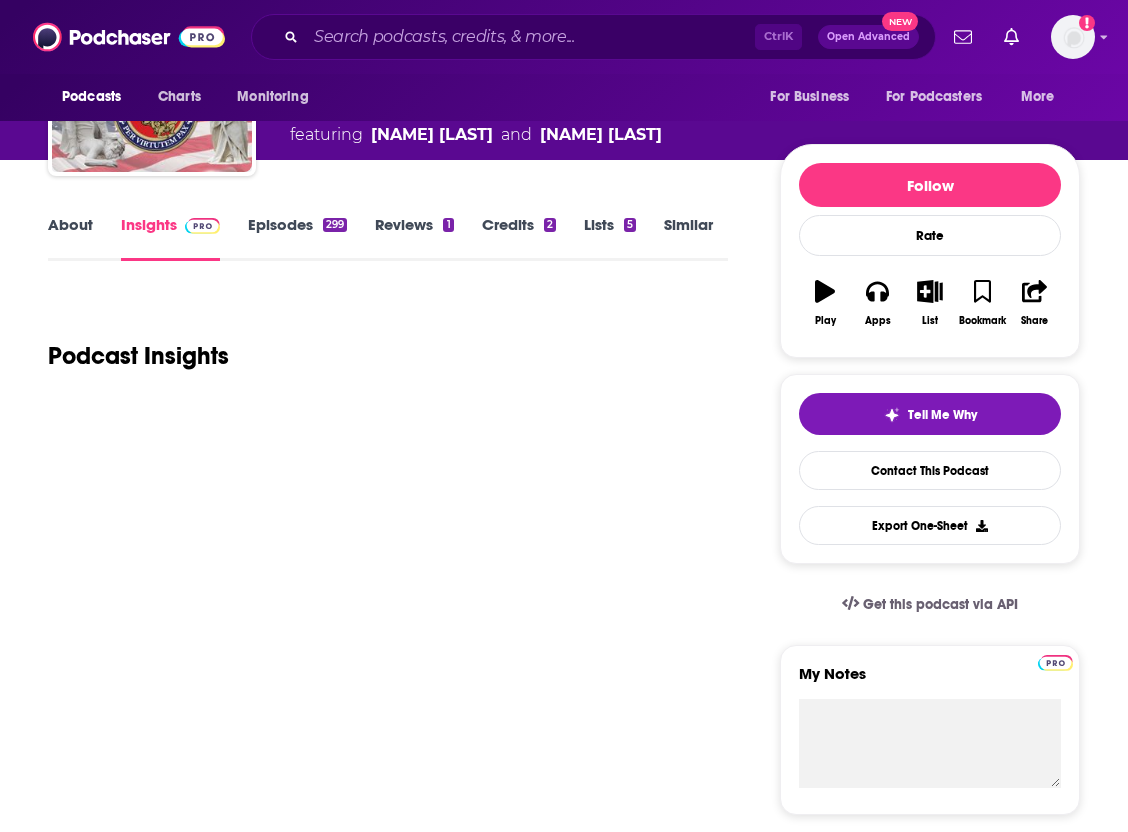 click on "About" at bounding box center (70, 238) 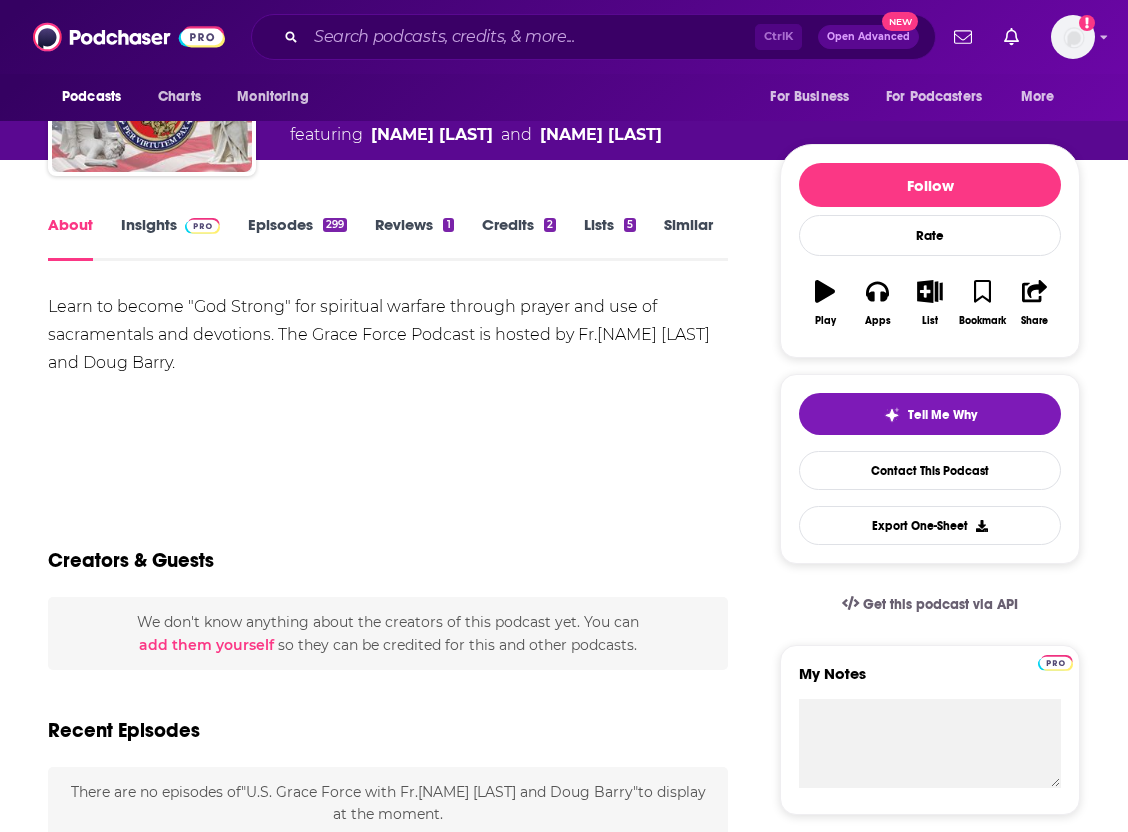 scroll, scrollTop: 0, scrollLeft: 0, axis: both 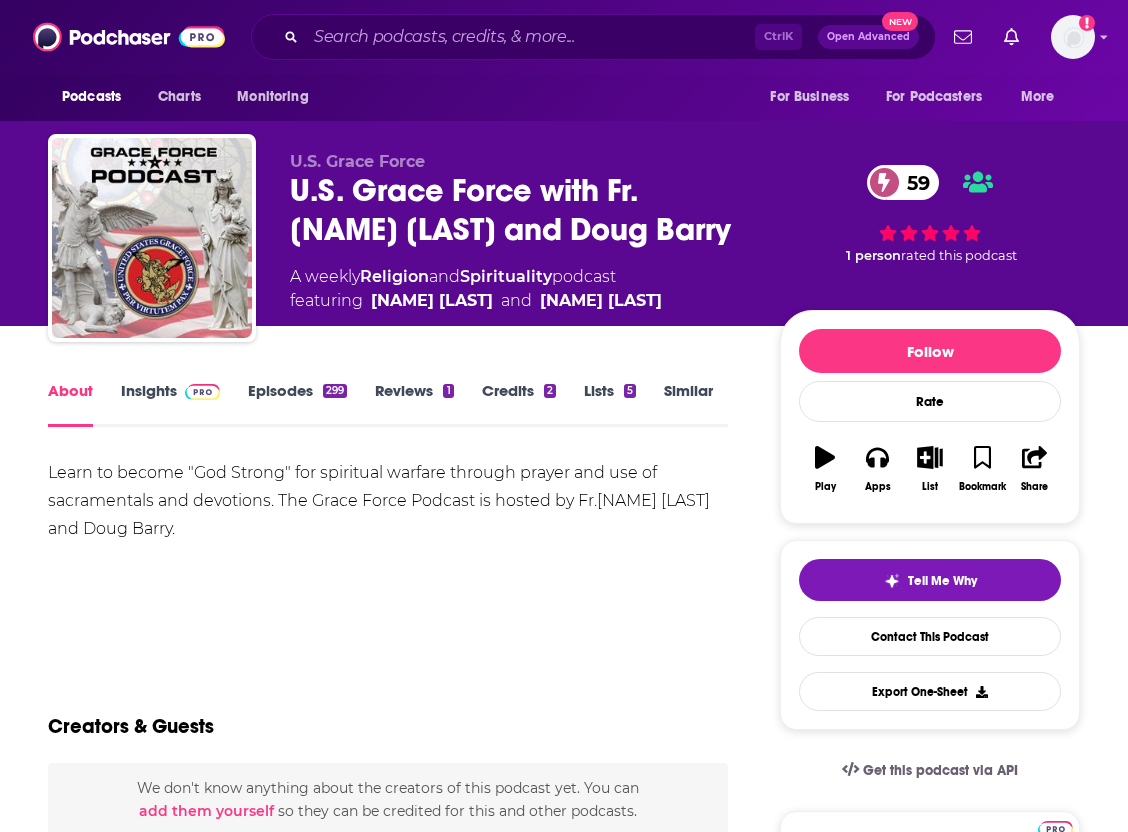 click on "Insights" at bounding box center (170, 404) 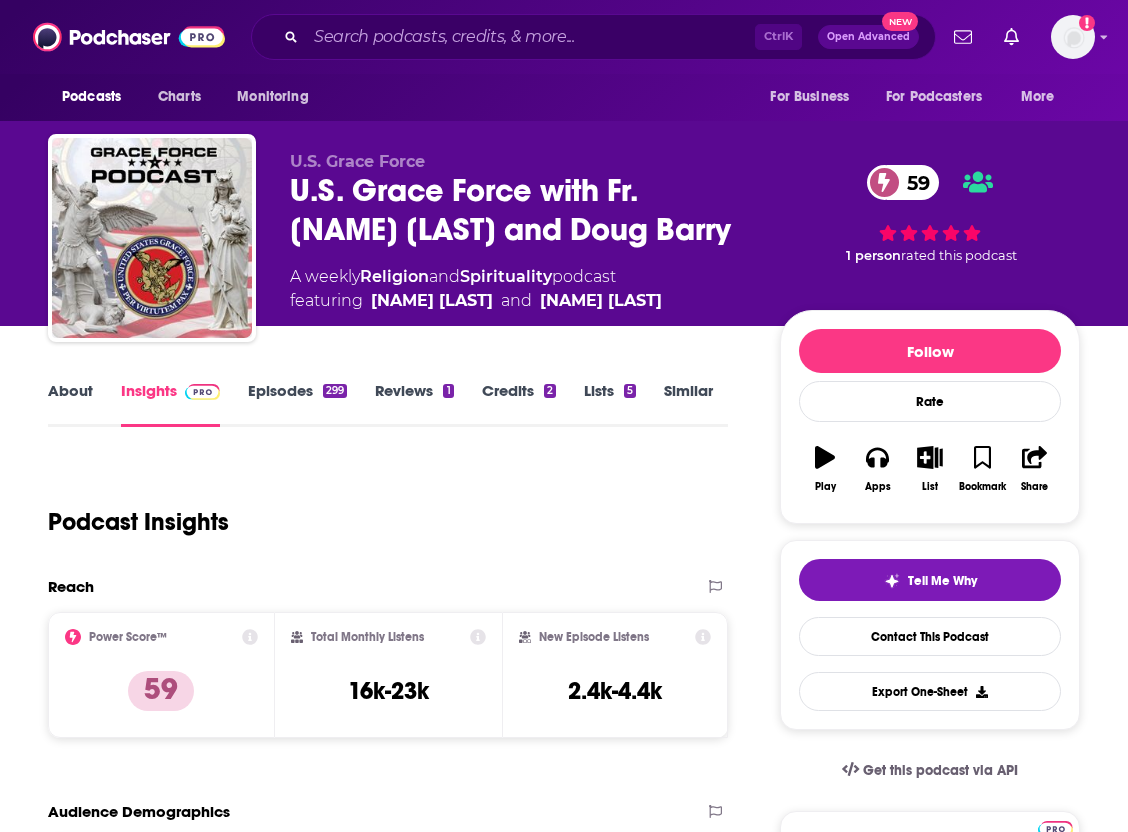 click on "Episodes 299" at bounding box center (297, 404) 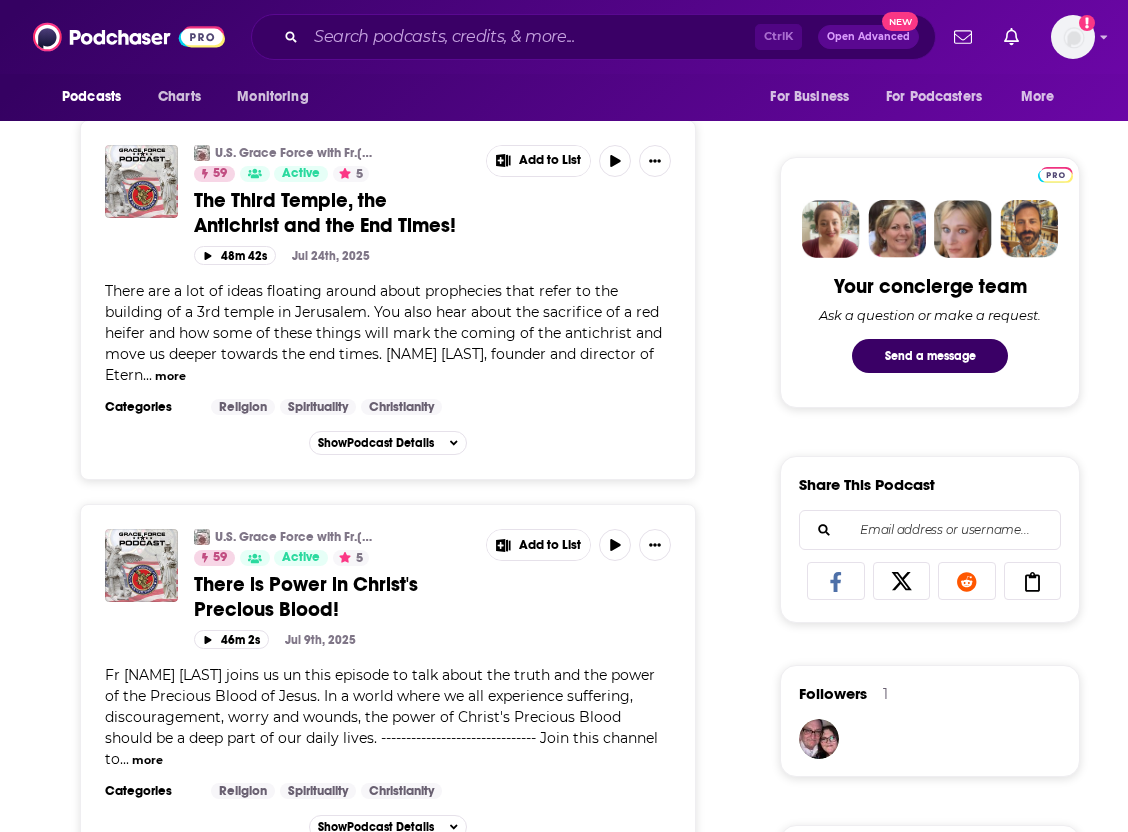 scroll, scrollTop: 0, scrollLeft: 0, axis: both 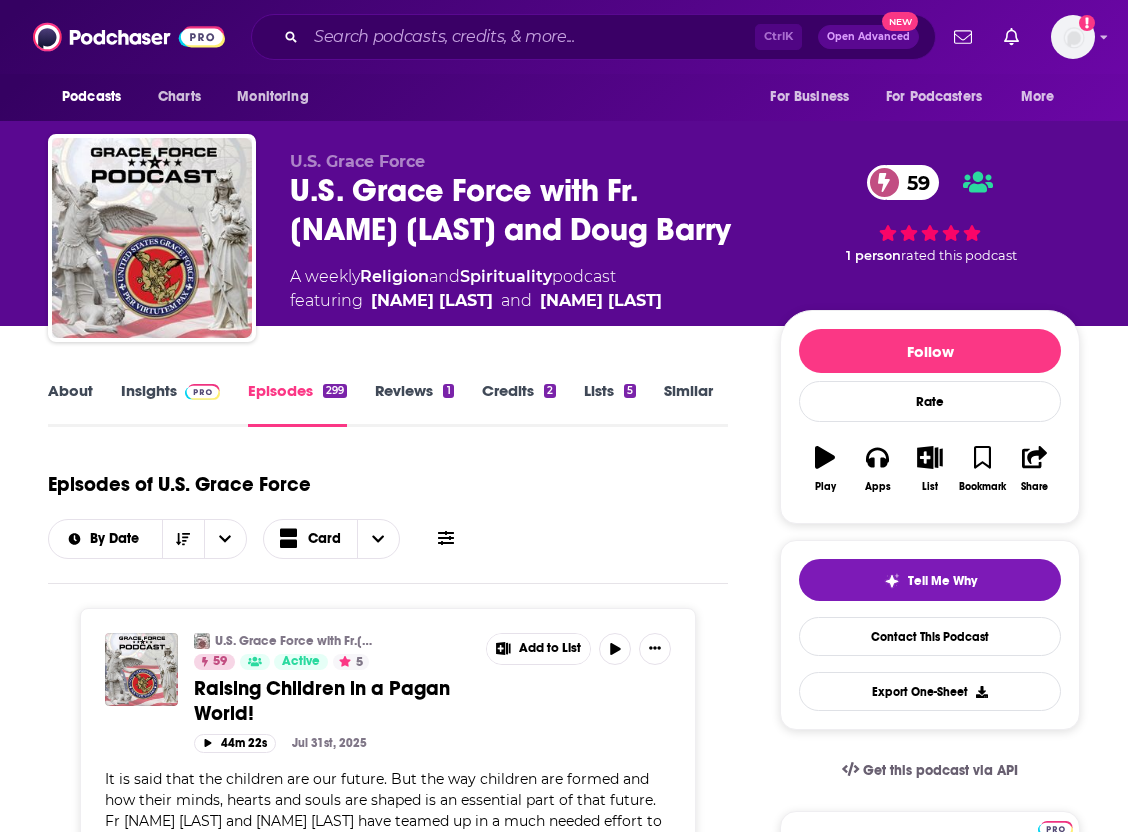 click on "Insights" at bounding box center (170, 404) 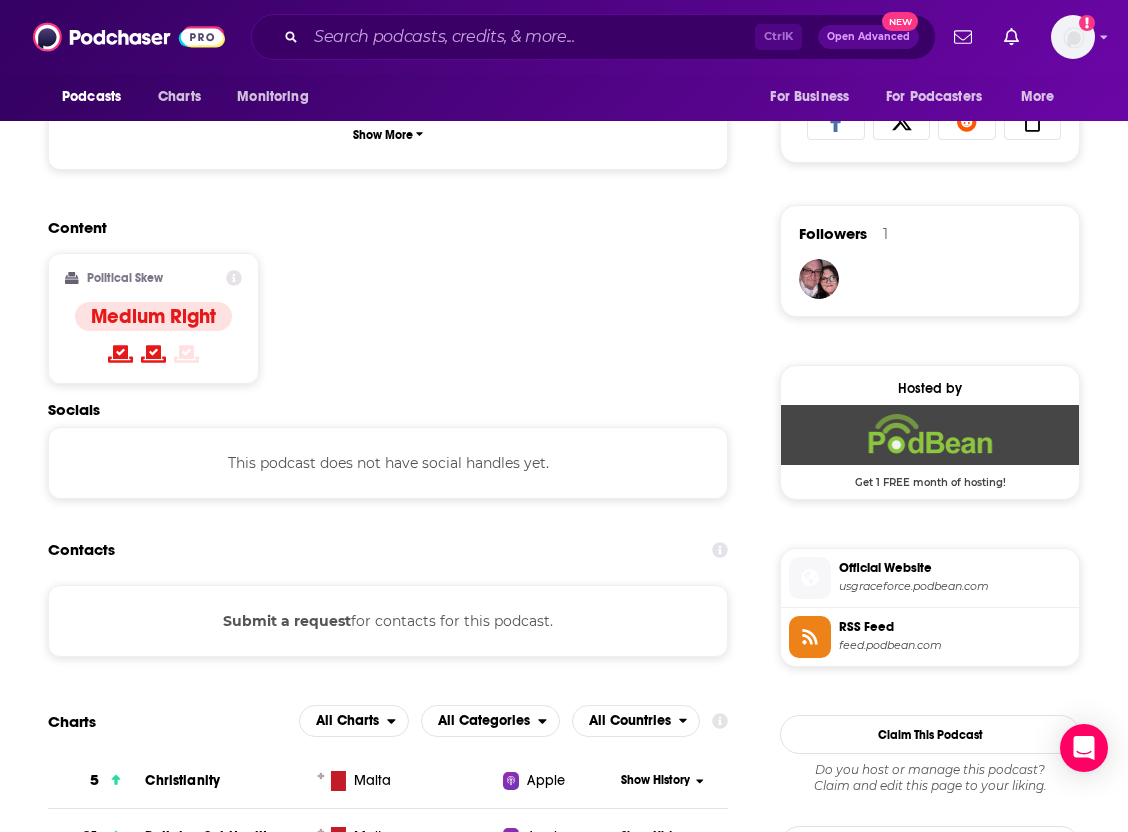 scroll, scrollTop: 1568, scrollLeft: 0, axis: vertical 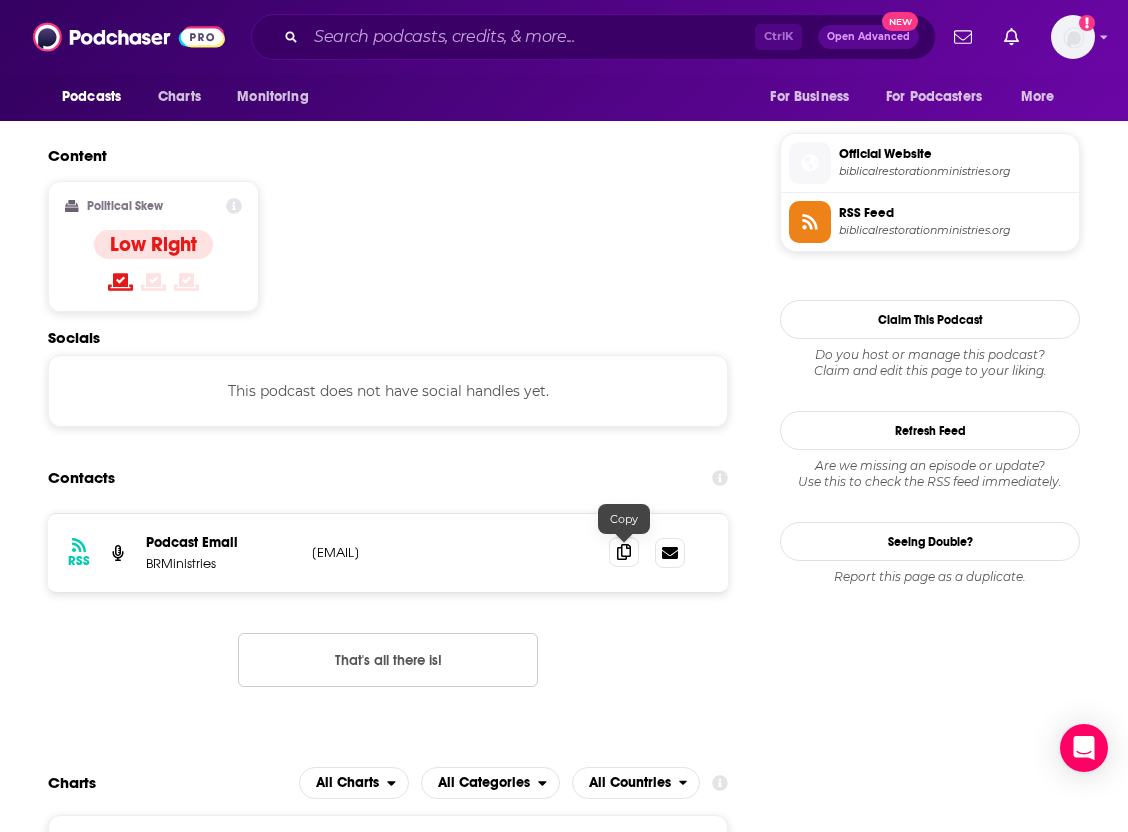 click 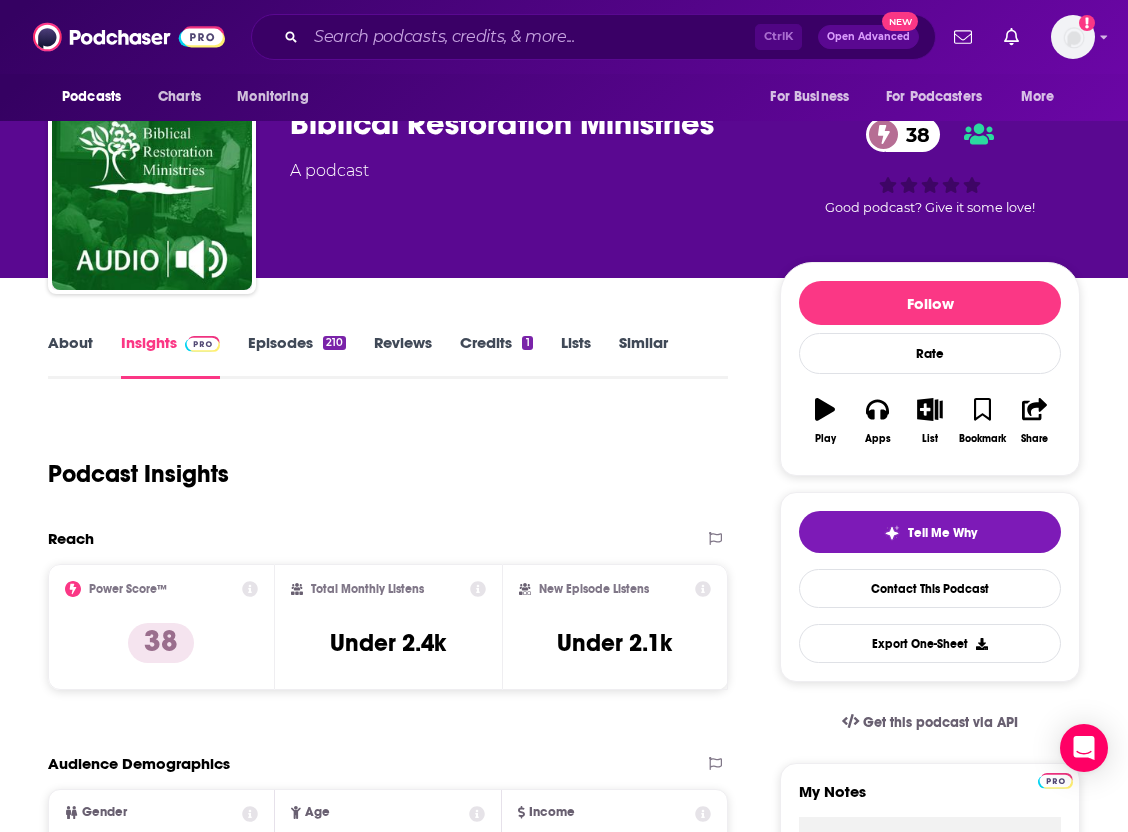 scroll, scrollTop: 0, scrollLeft: 0, axis: both 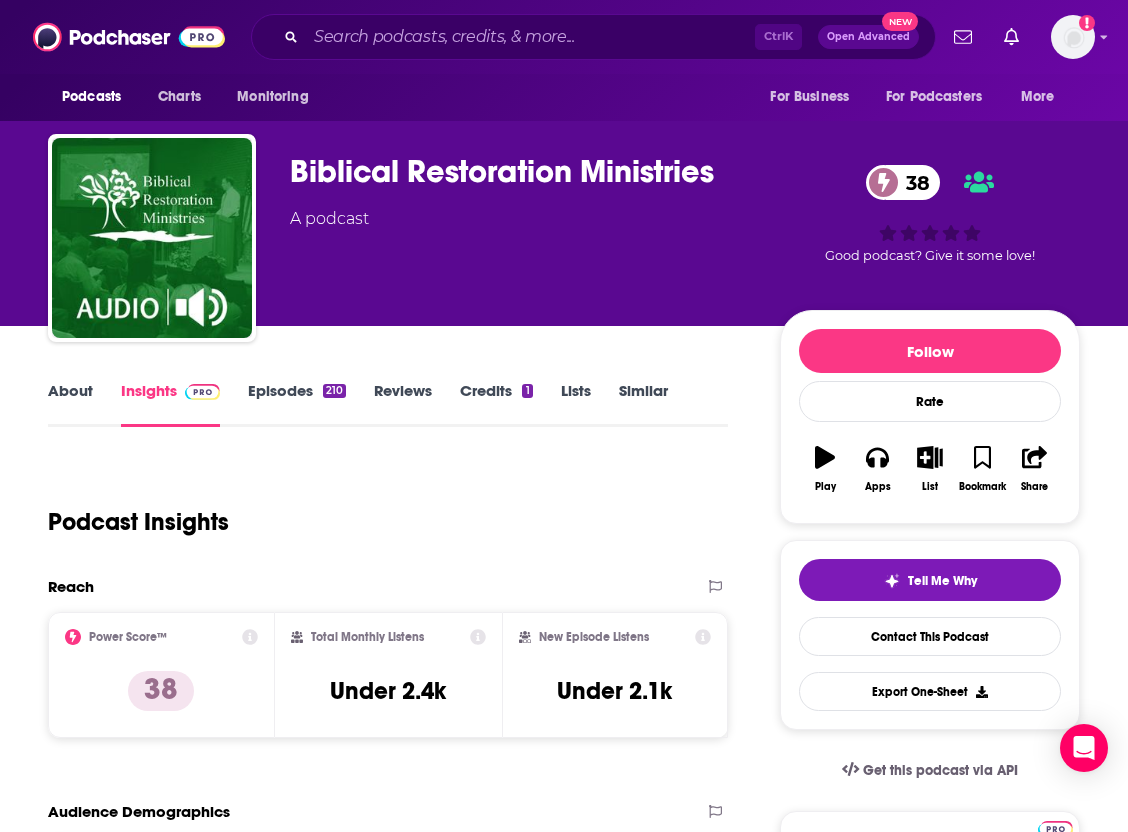click on "Podcast Insights" at bounding box center [388, 518] 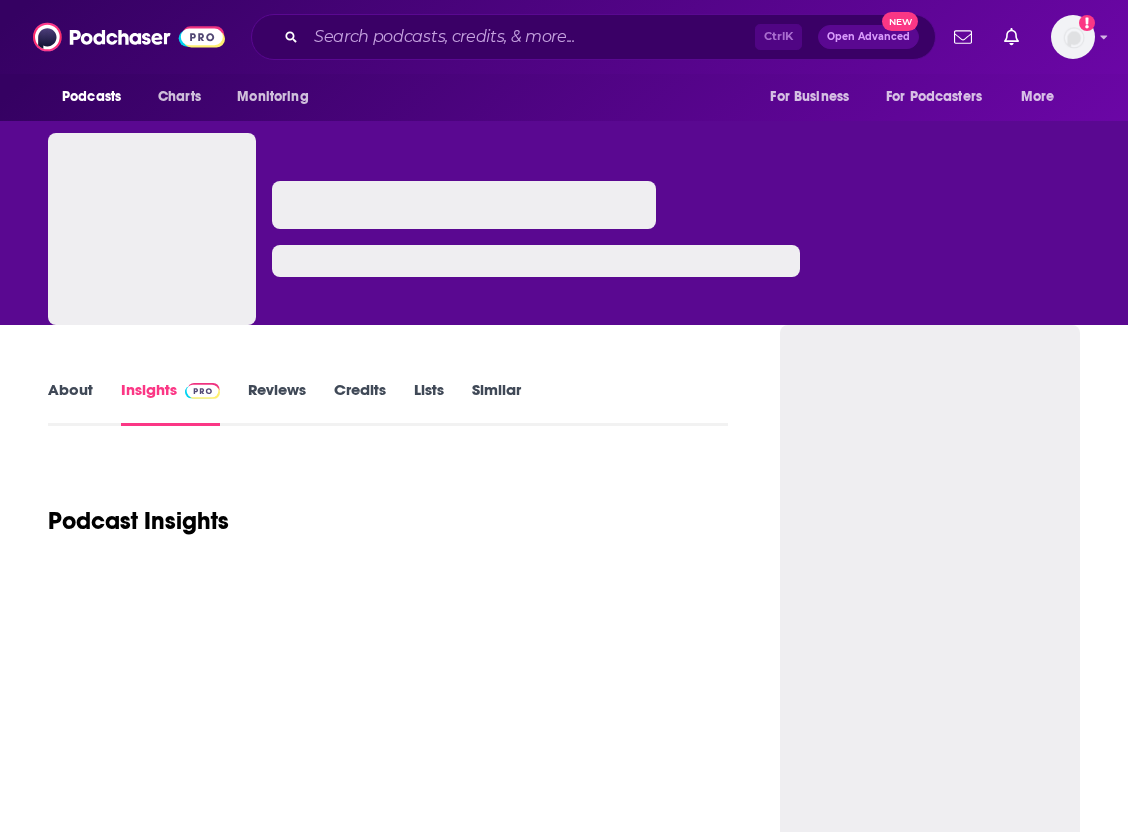 scroll, scrollTop: 0, scrollLeft: 0, axis: both 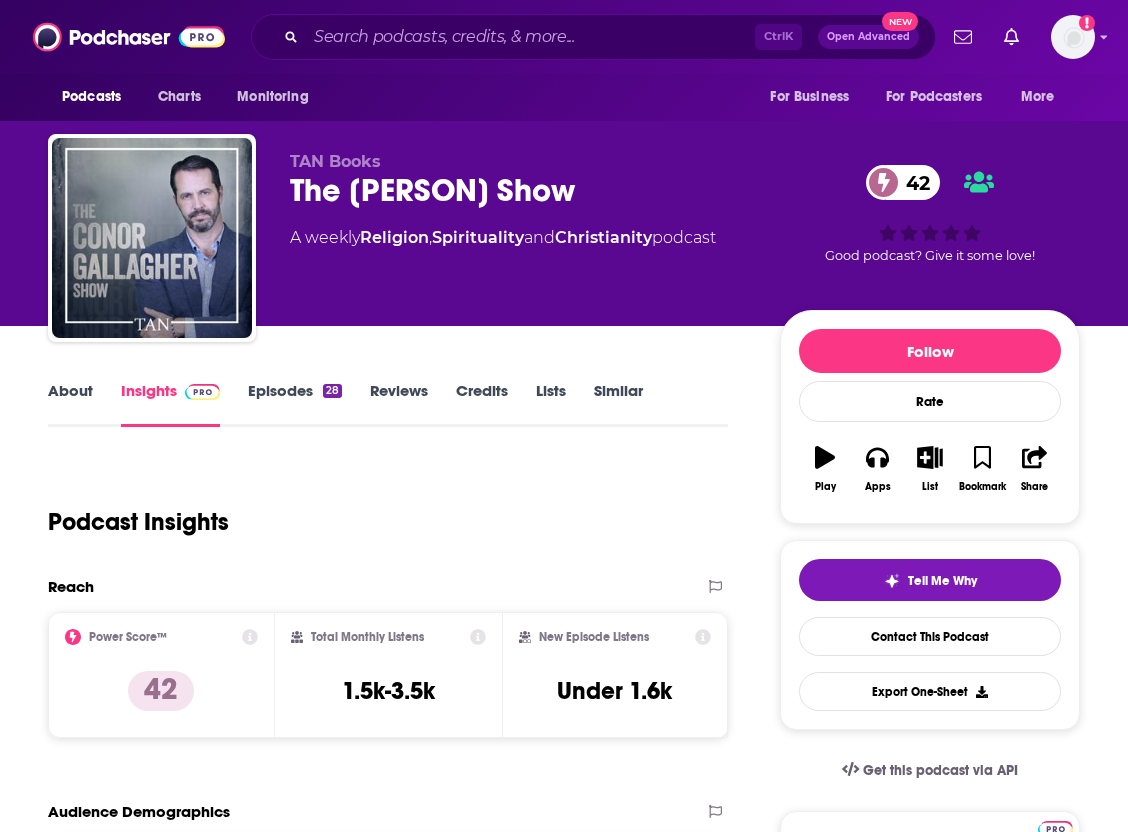 click on "Podcast Insights" at bounding box center [380, 510] 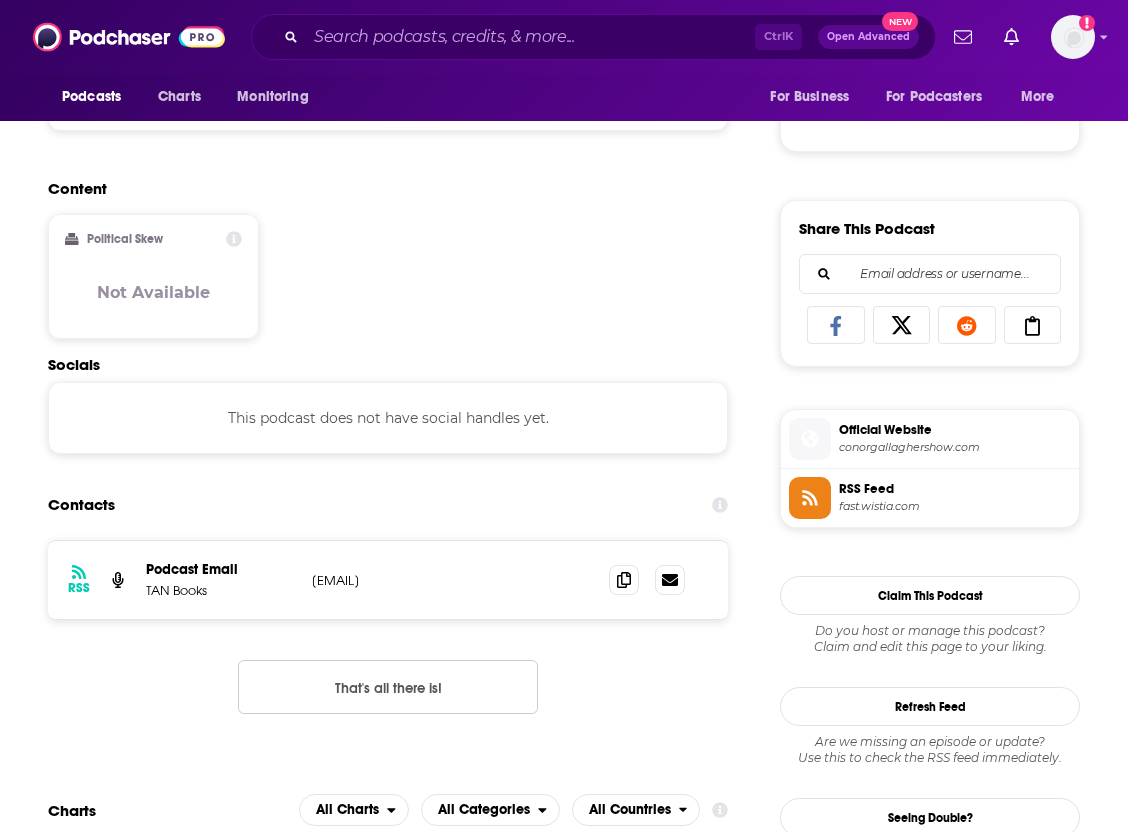 scroll, scrollTop: 1128, scrollLeft: 0, axis: vertical 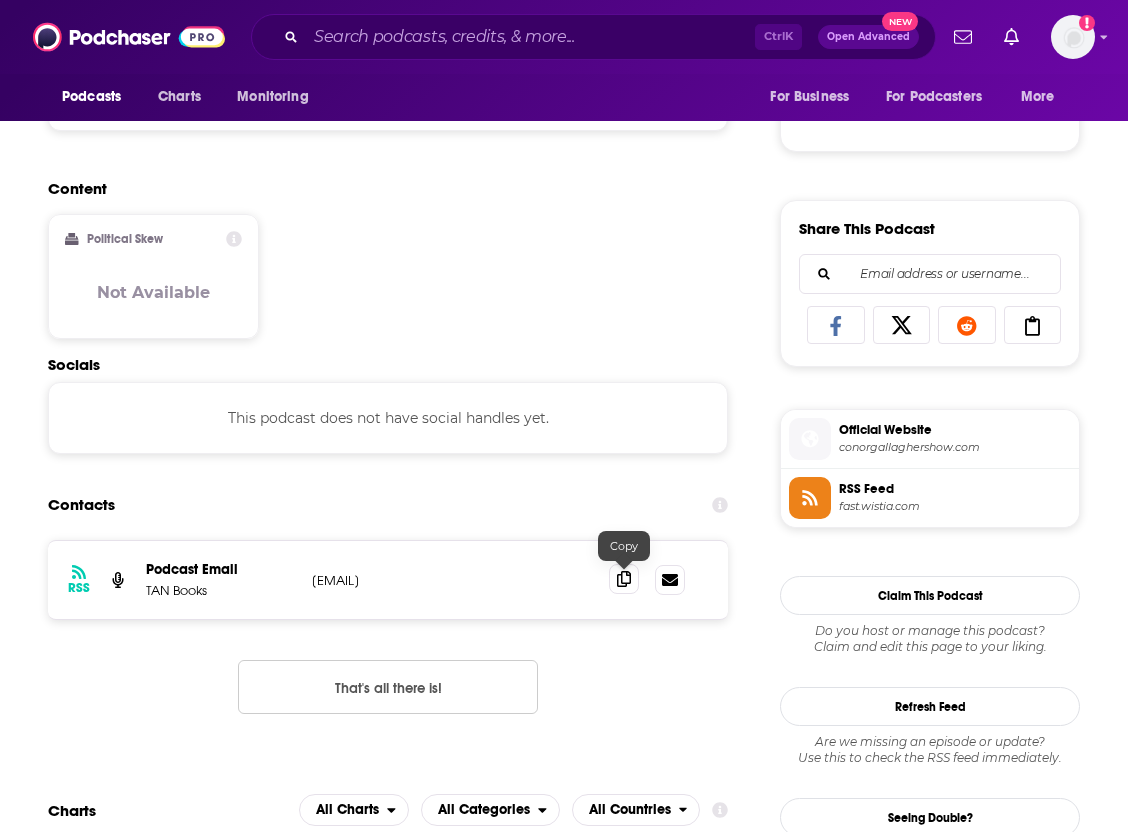 click at bounding box center [624, 579] 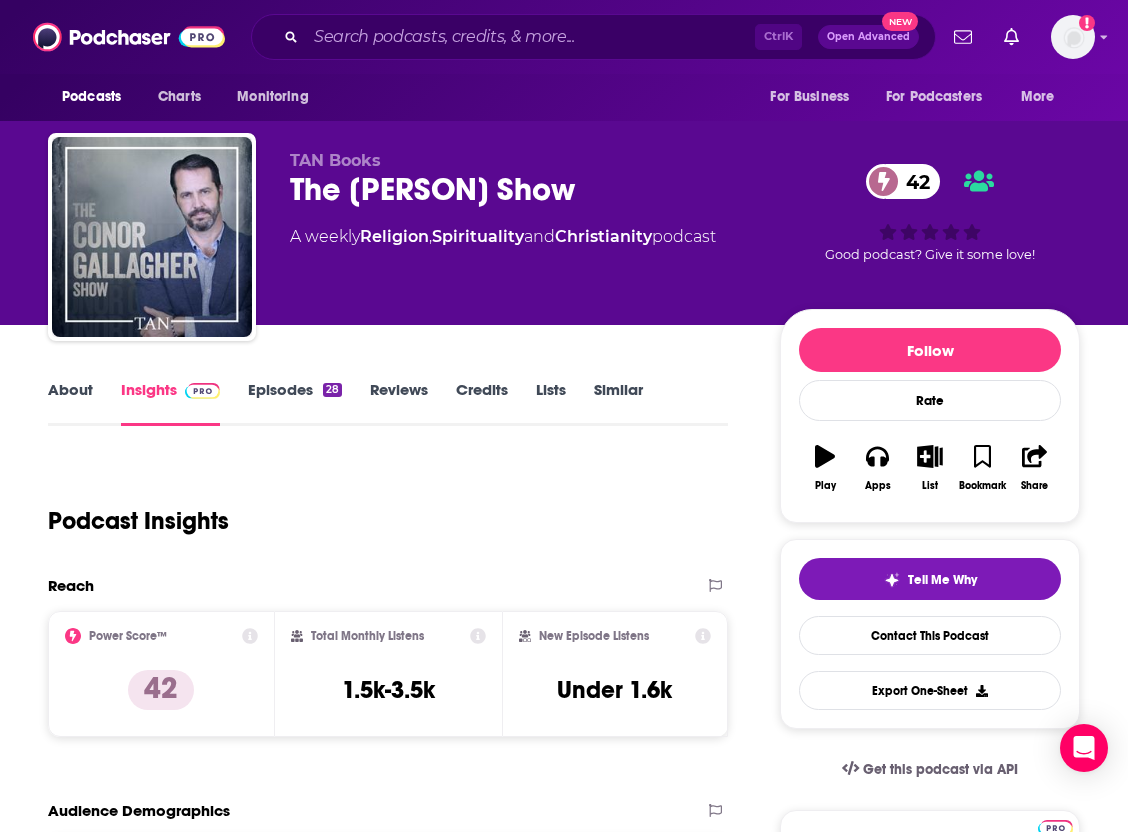 scroll, scrollTop: 0, scrollLeft: 0, axis: both 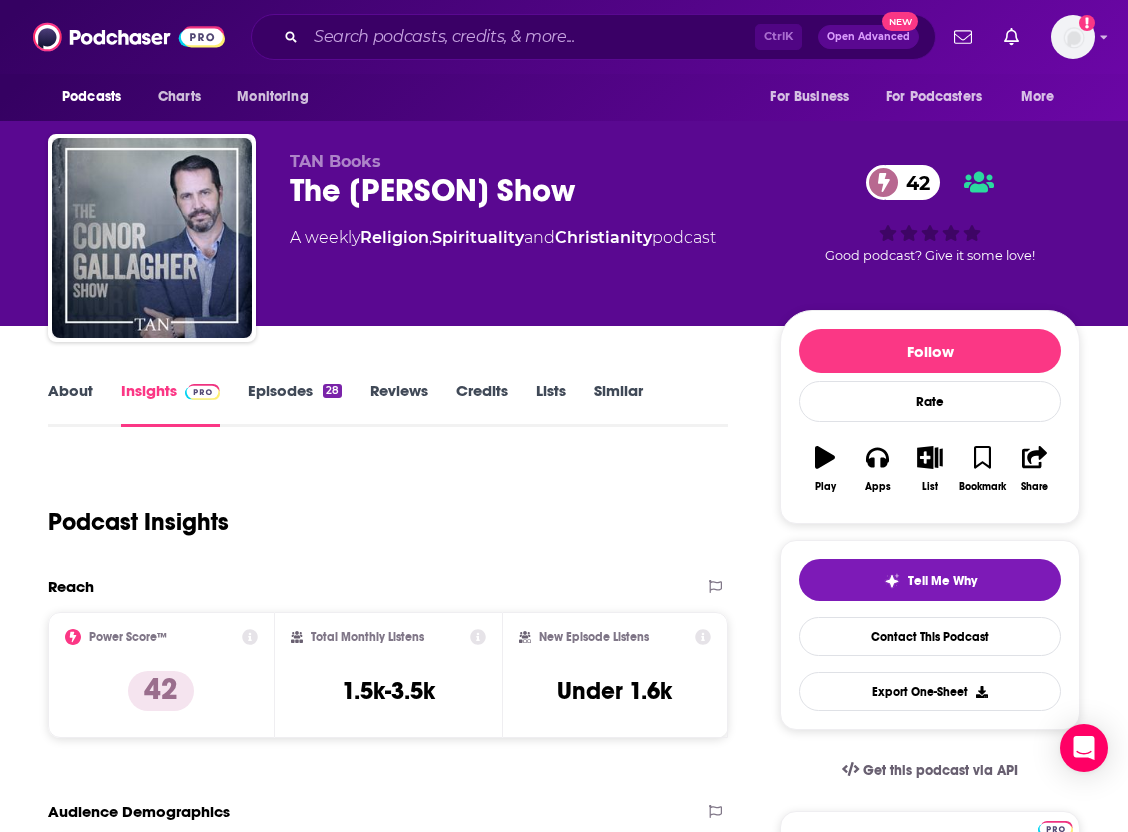 click on "Podcast Insights" at bounding box center [380, 510] 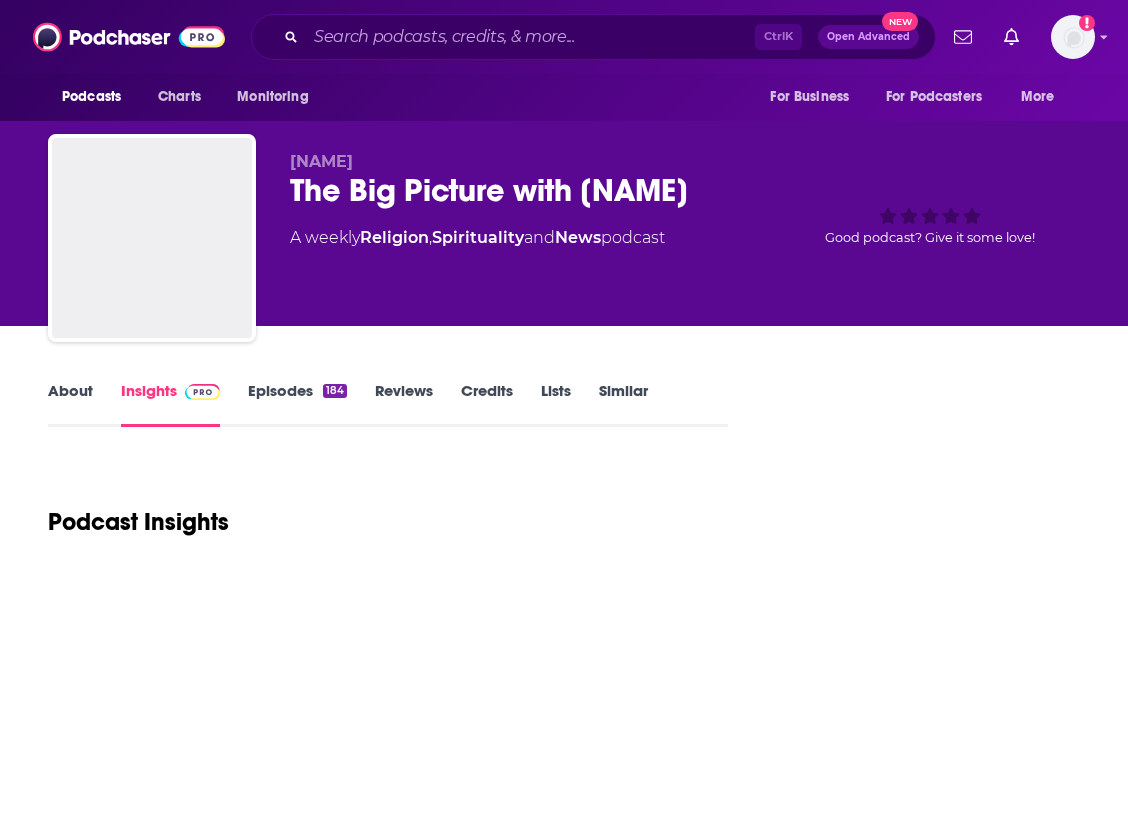 scroll, scrollTop: 0, scrollLeft: 0, axis: both 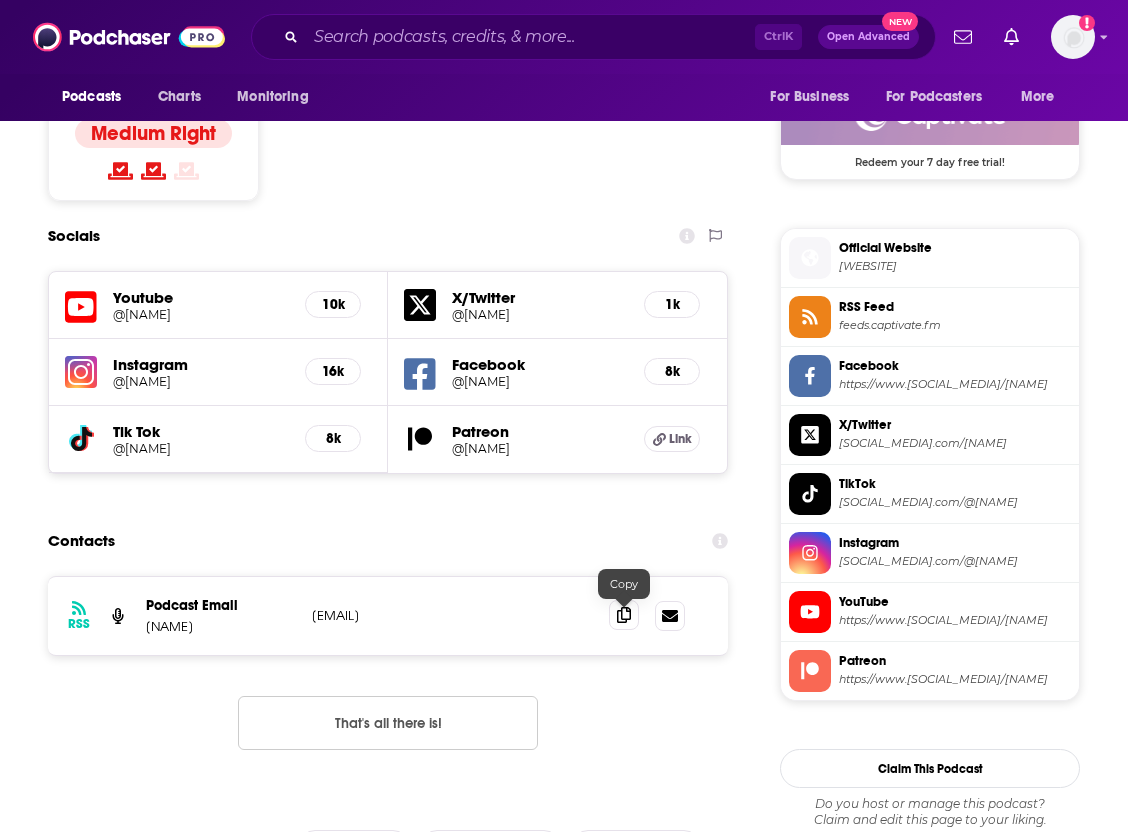 click 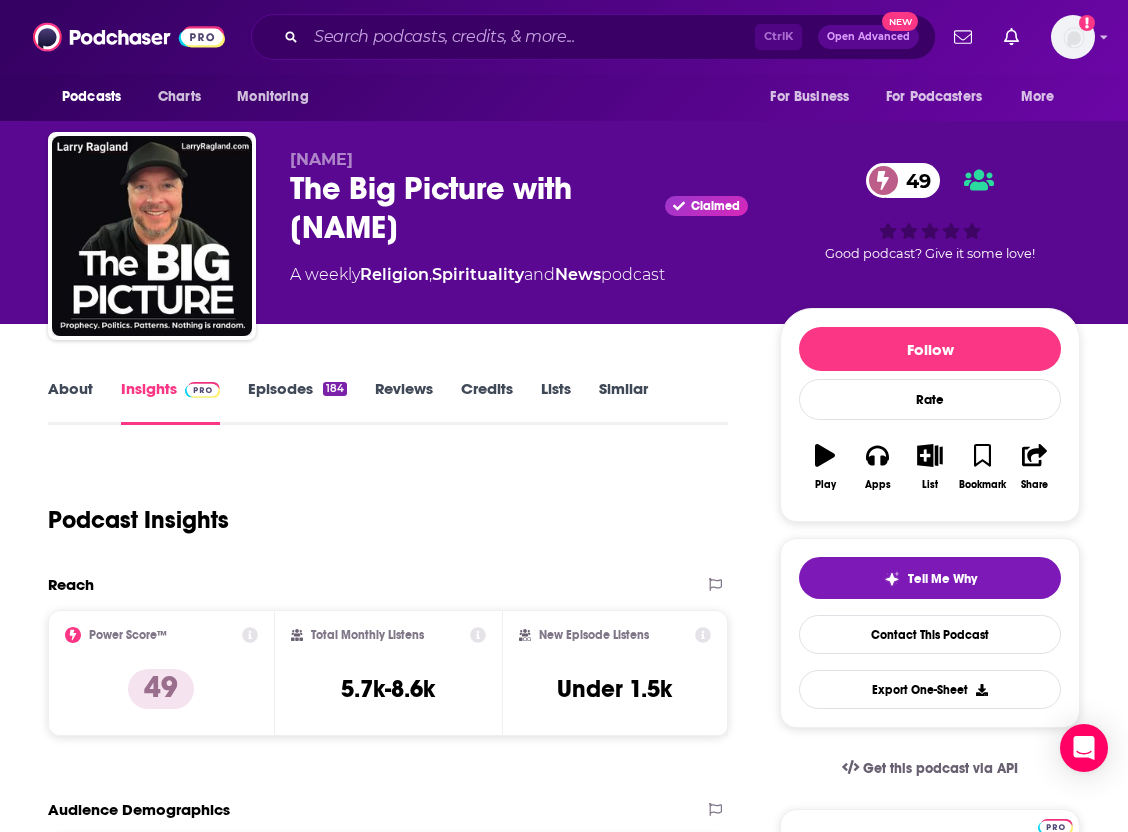 scroll, scrollTop: 0, scrollLeft: 0, axis: both 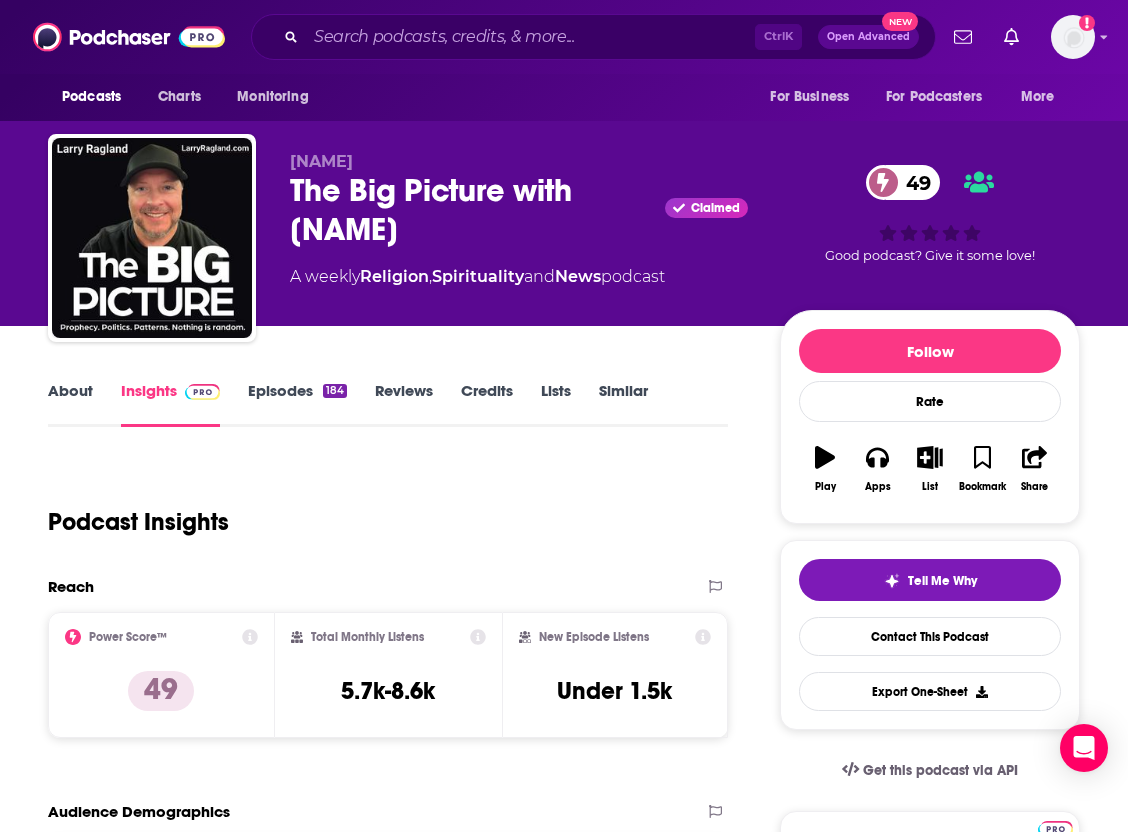 click on "Podcast Insights" at bounding box center (380, 510) 